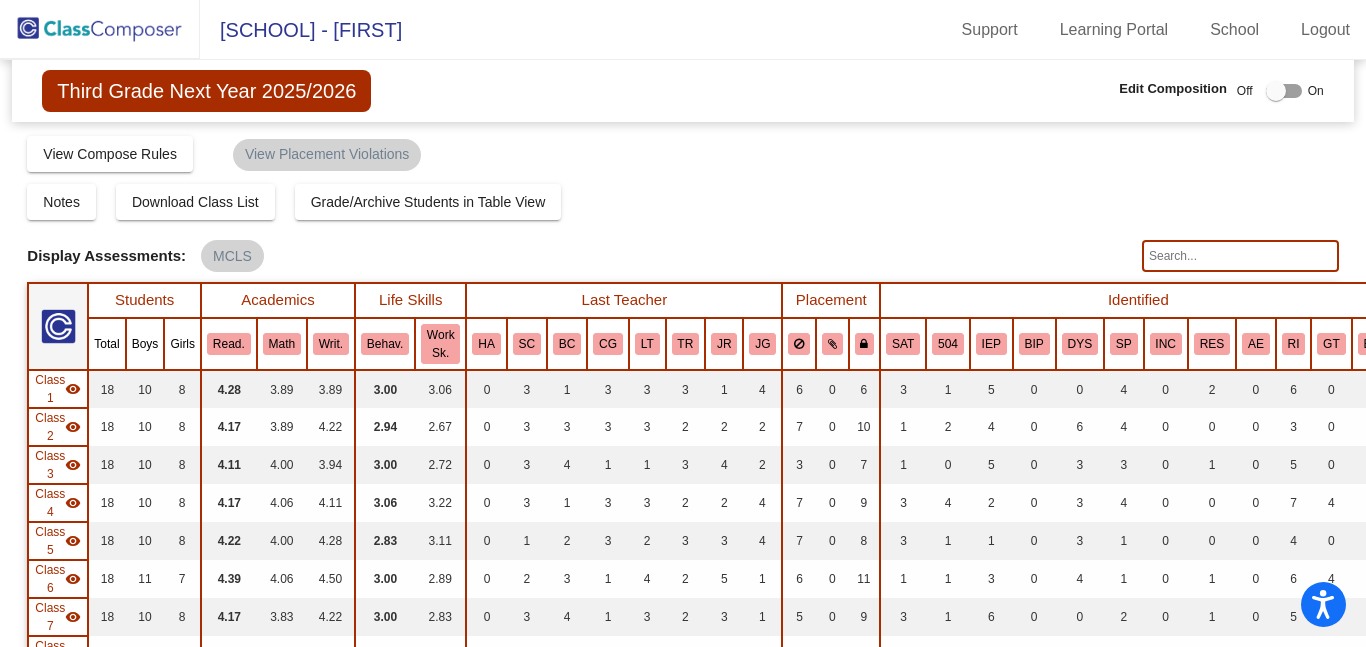 scroll, scrollTop: 0, scrollLeft: 0, axis: both 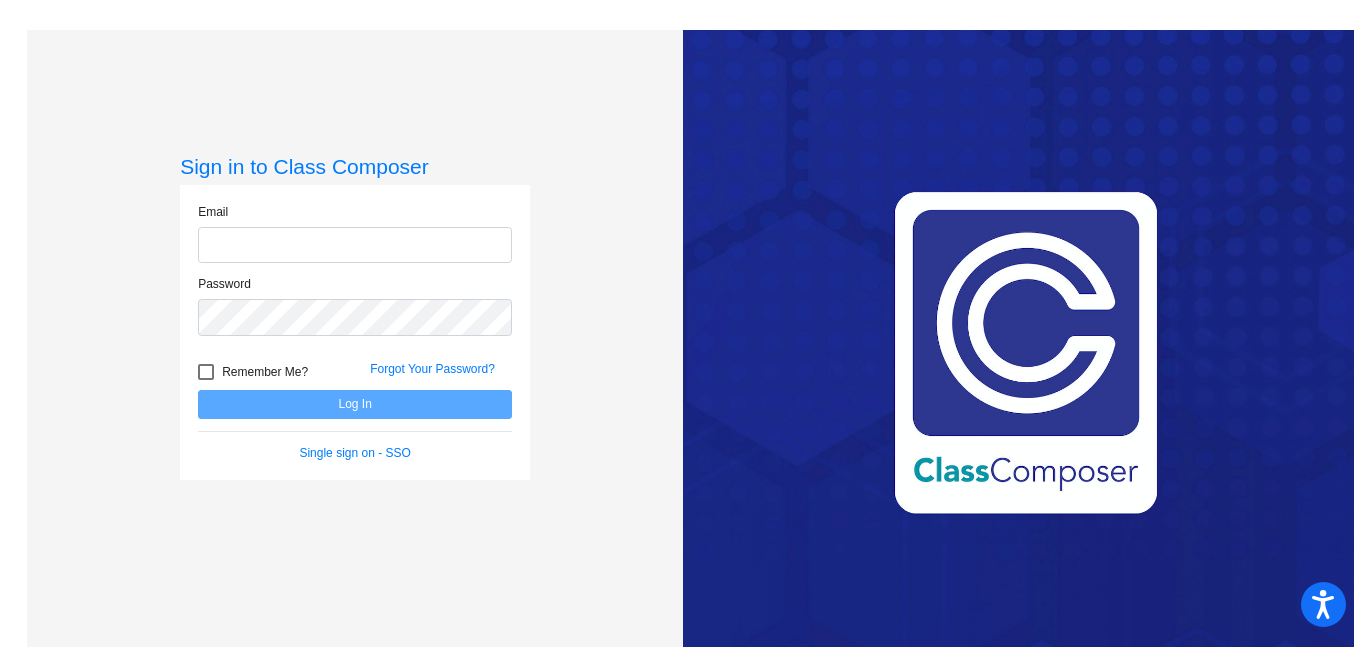 type on "[EMAIL]" 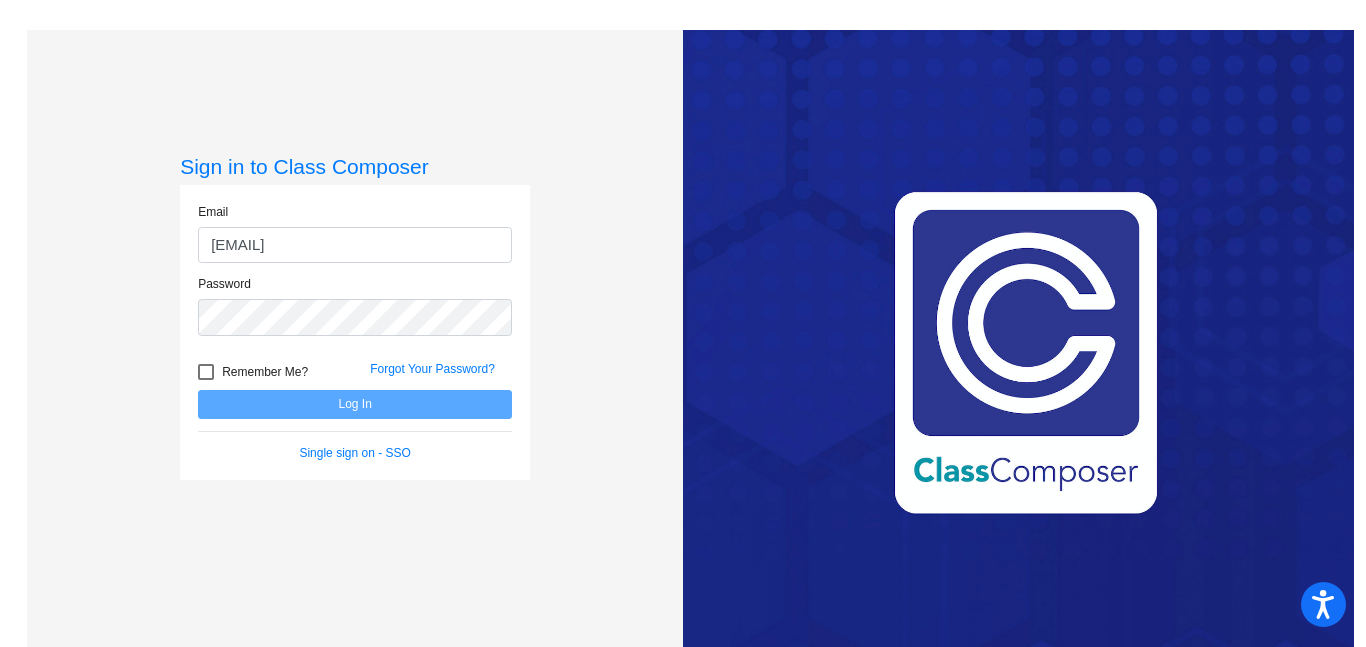 click on "Remember Me?" at bounding box center (253, 372) 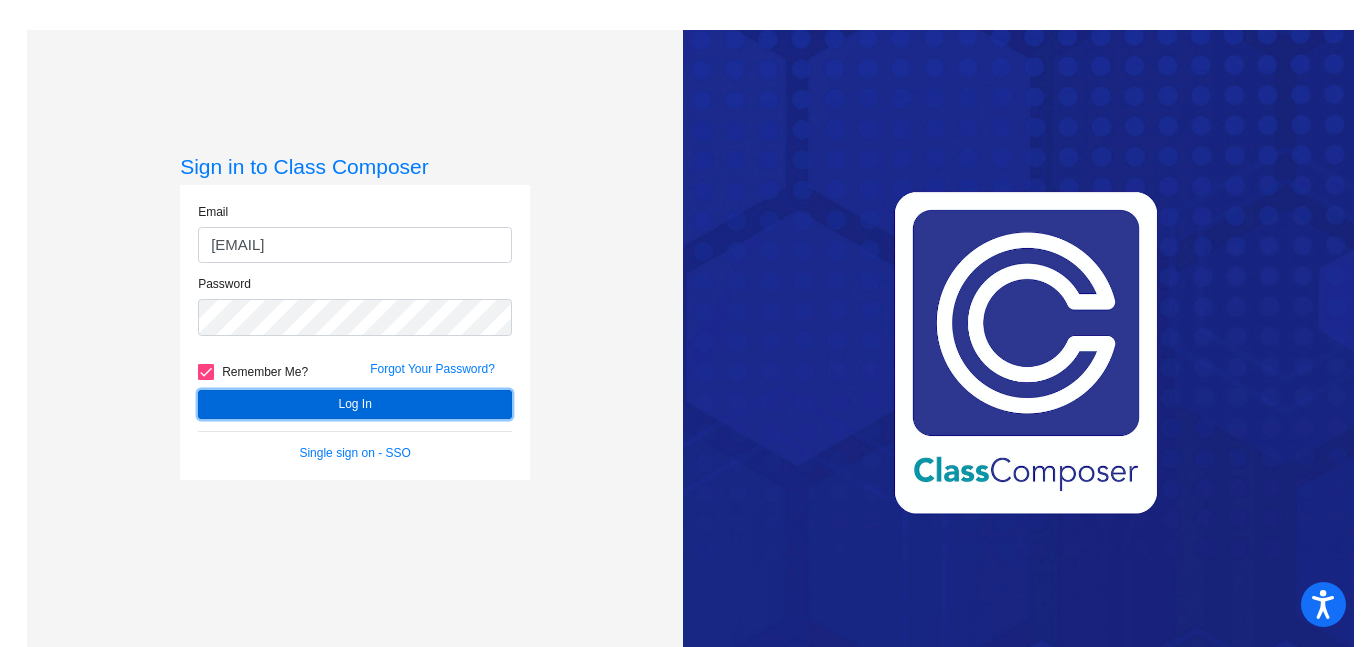 click on "Log In" 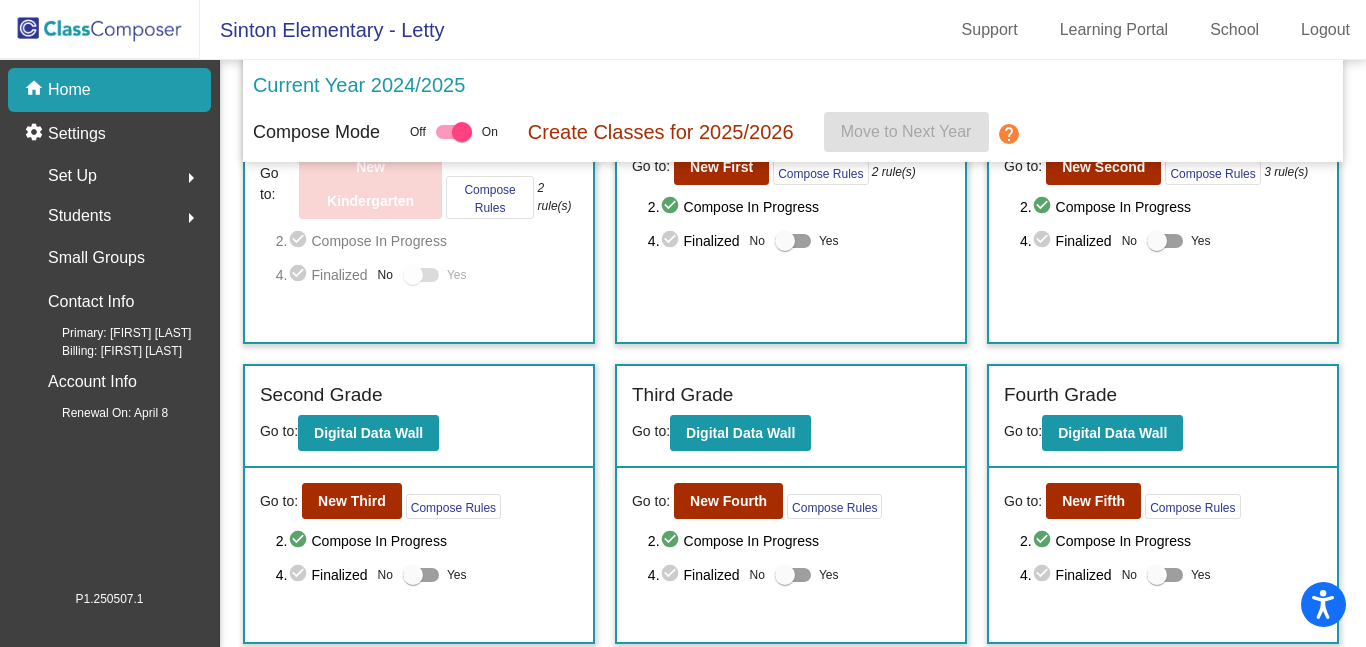 scroll, scrollTop: 192, scrollLeft: 0, axis: vertical 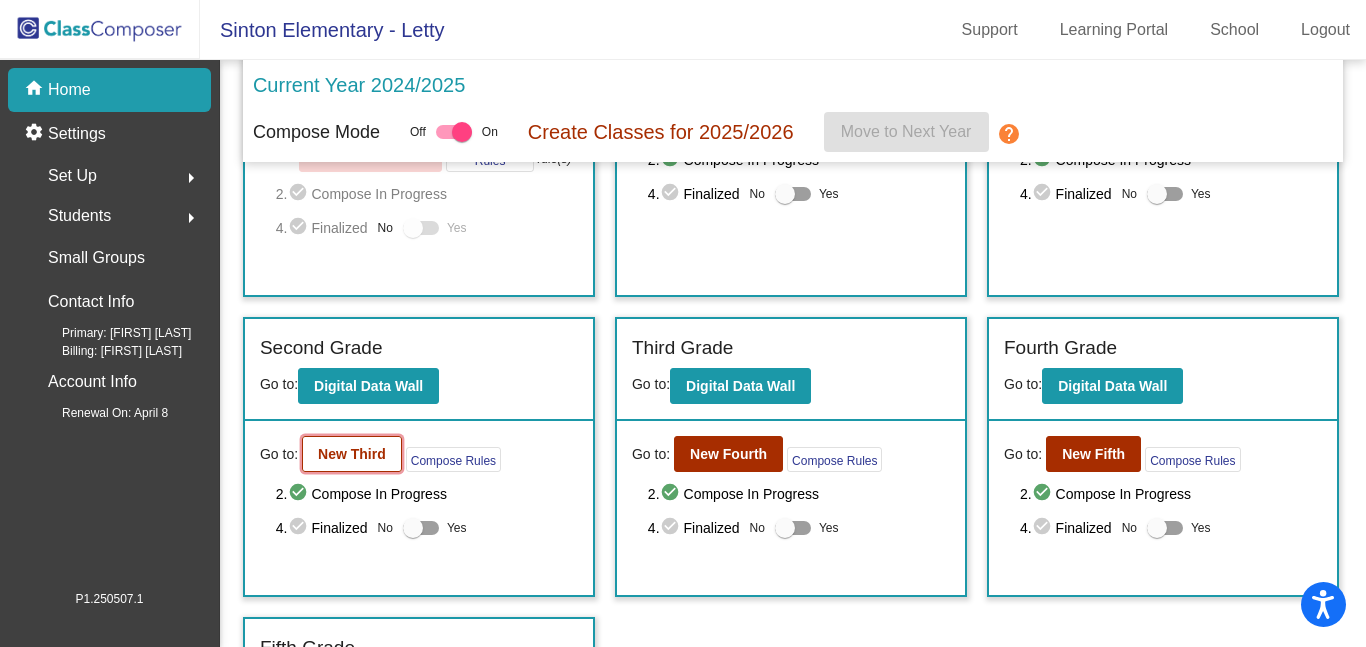 click on "New Third" 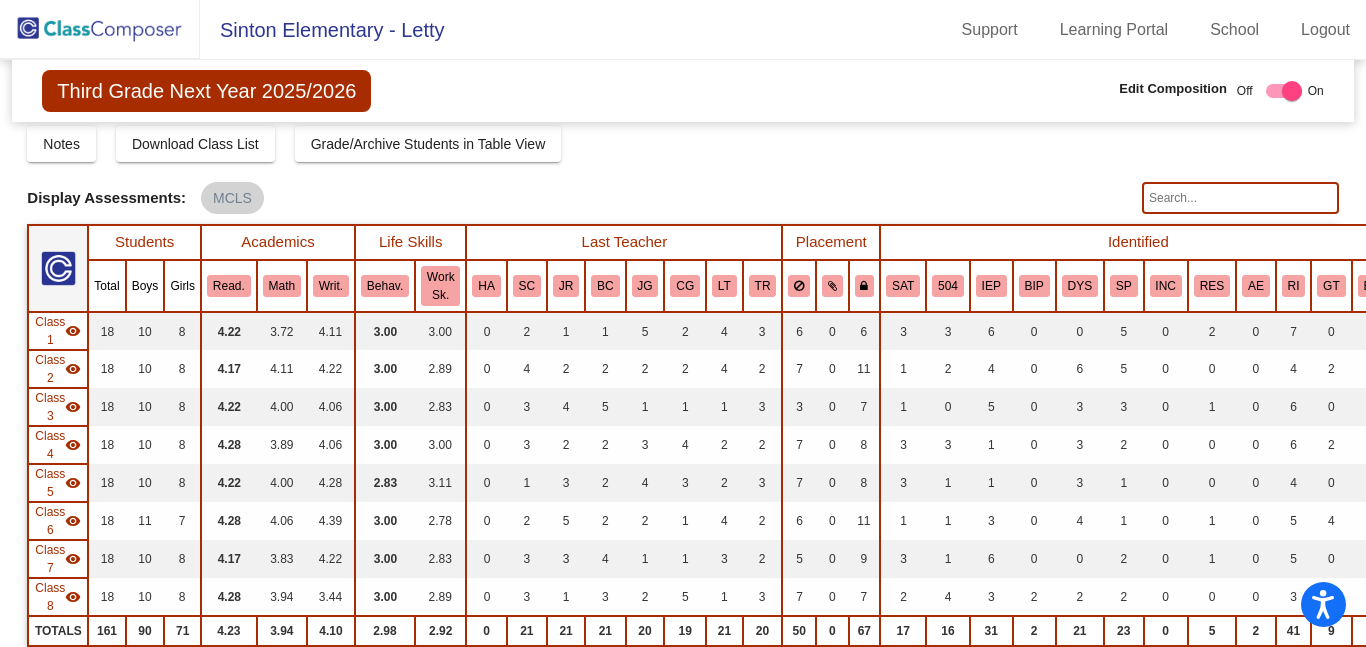 scroll, scrollTop: 52, scrollLeft: 0, axis: vertical 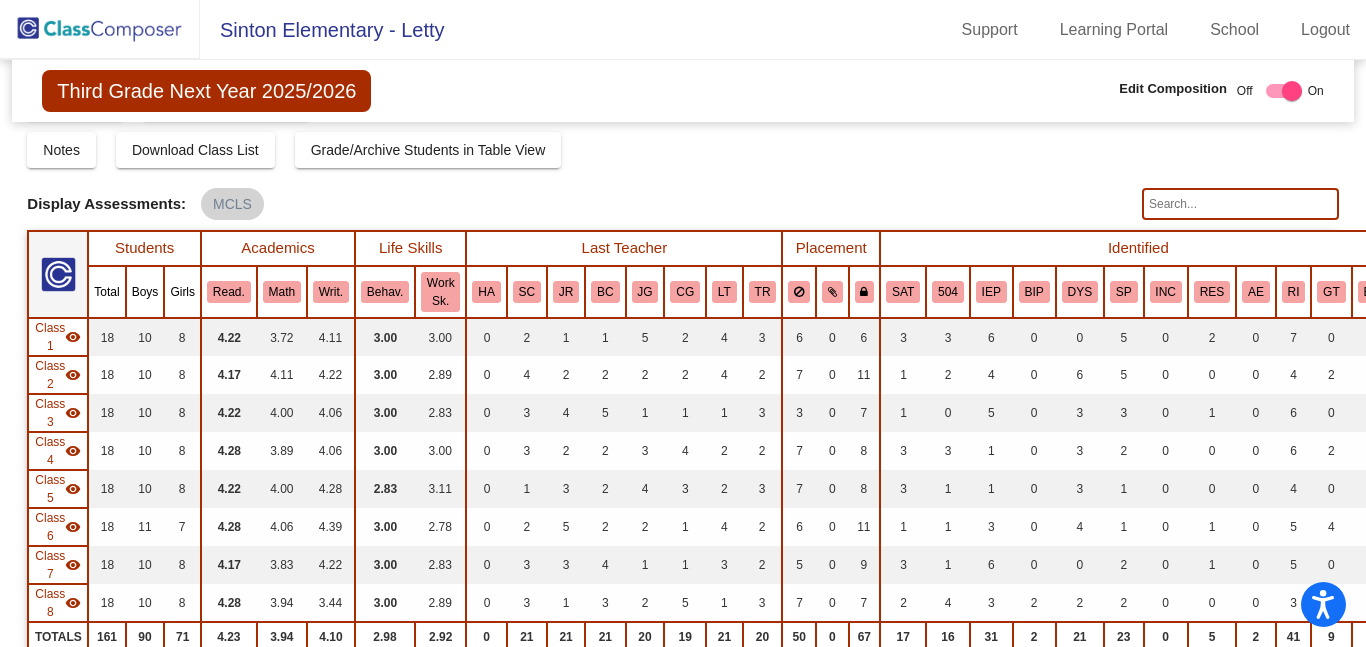 click 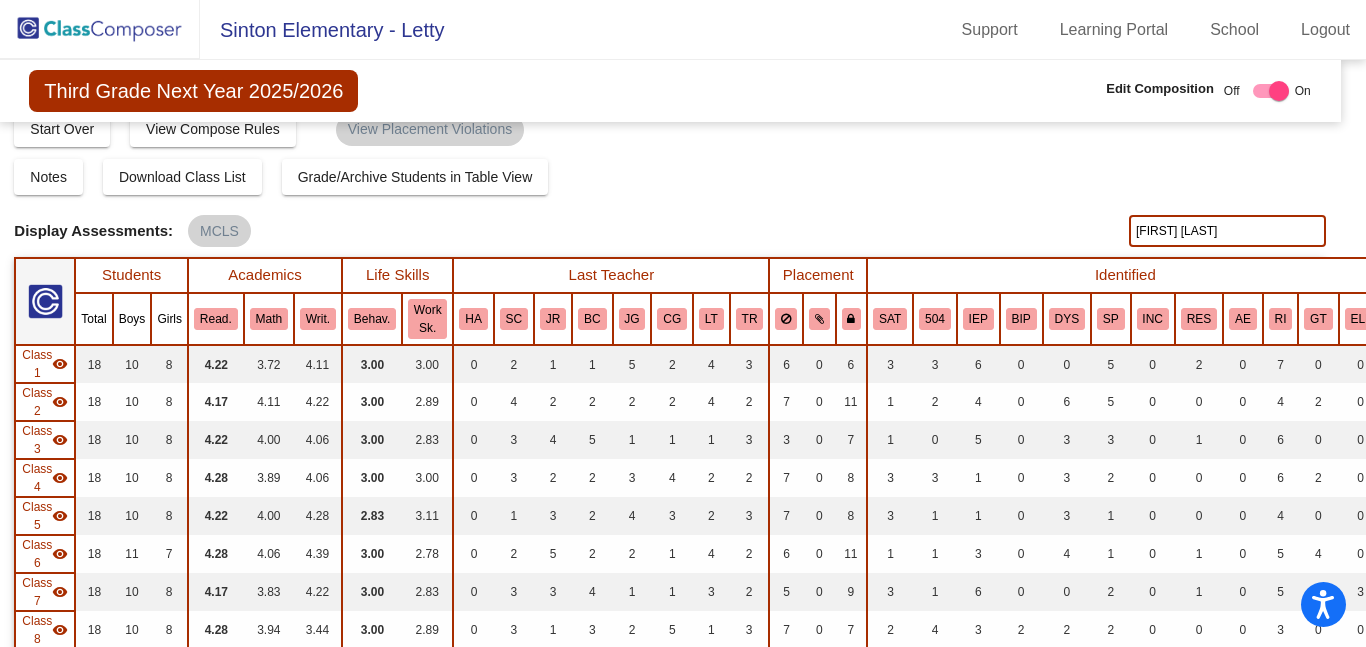 scroll, scrollTop: 0, scrollLeft: 13, axis: horizontal 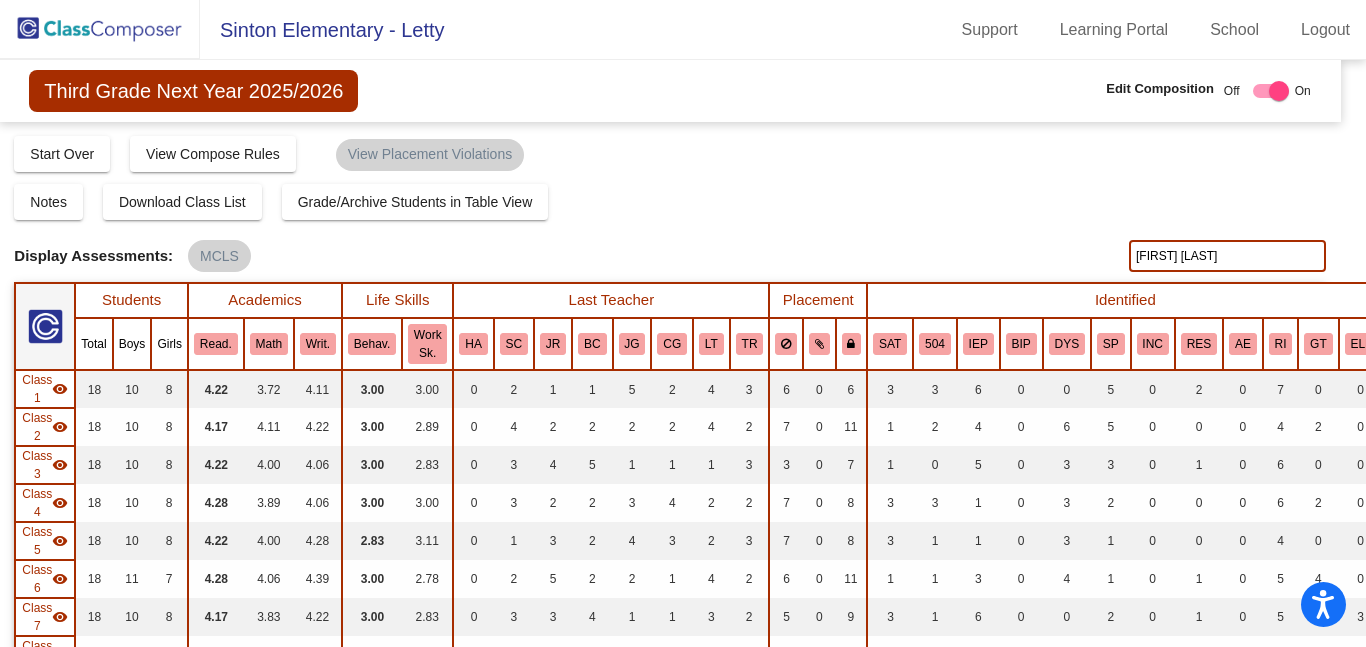click at bounding box center (45, 326) 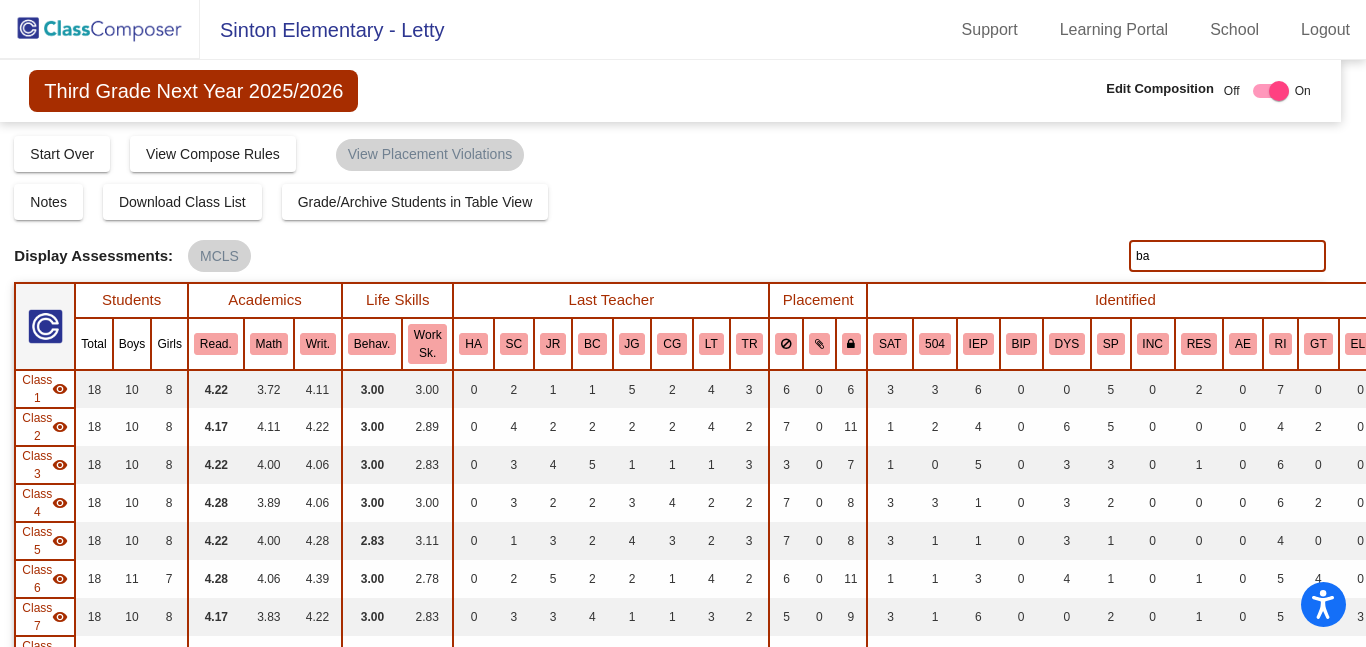 type on "b" 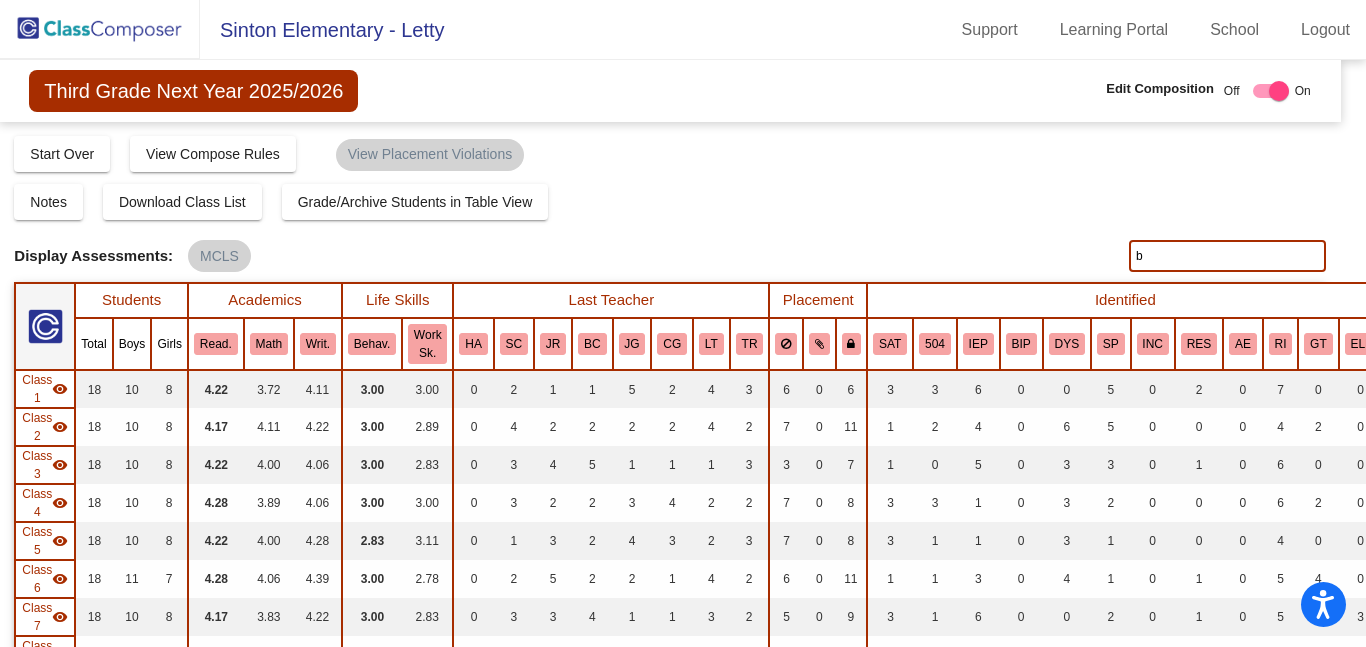type 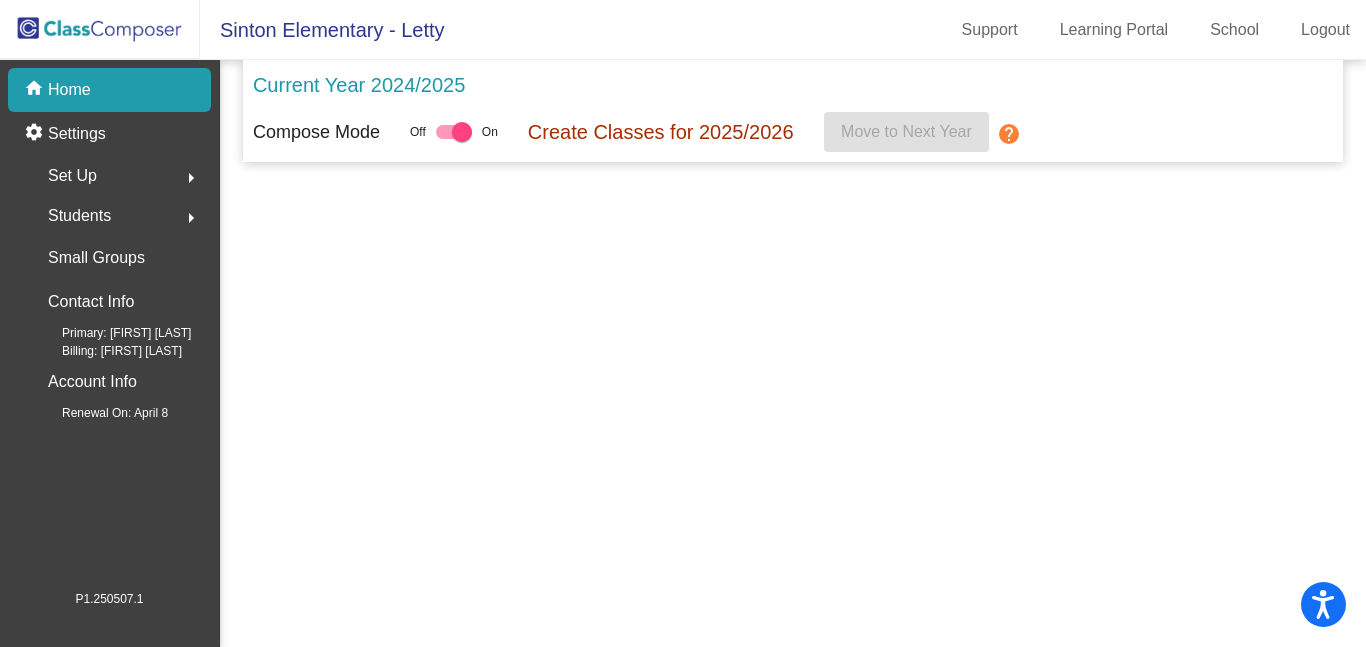 scroll, scrollTop: 0, scrollLeft: 0, axis: both 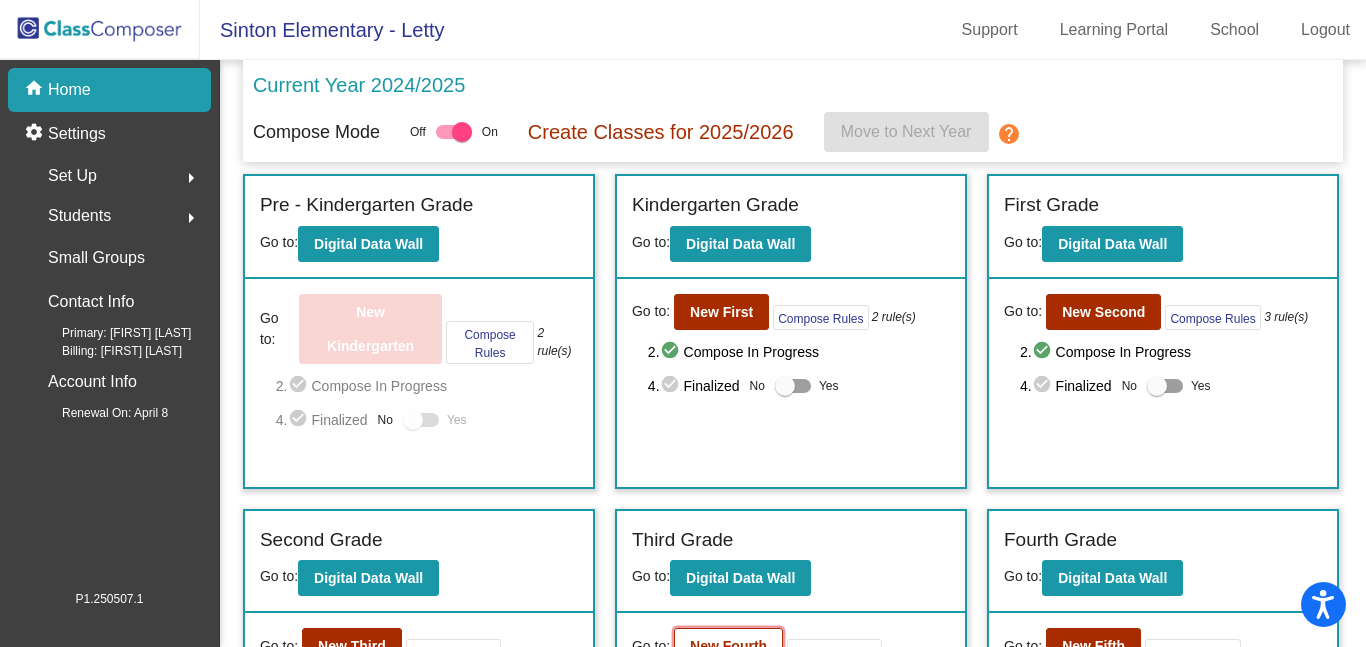 click on "New Fourth" 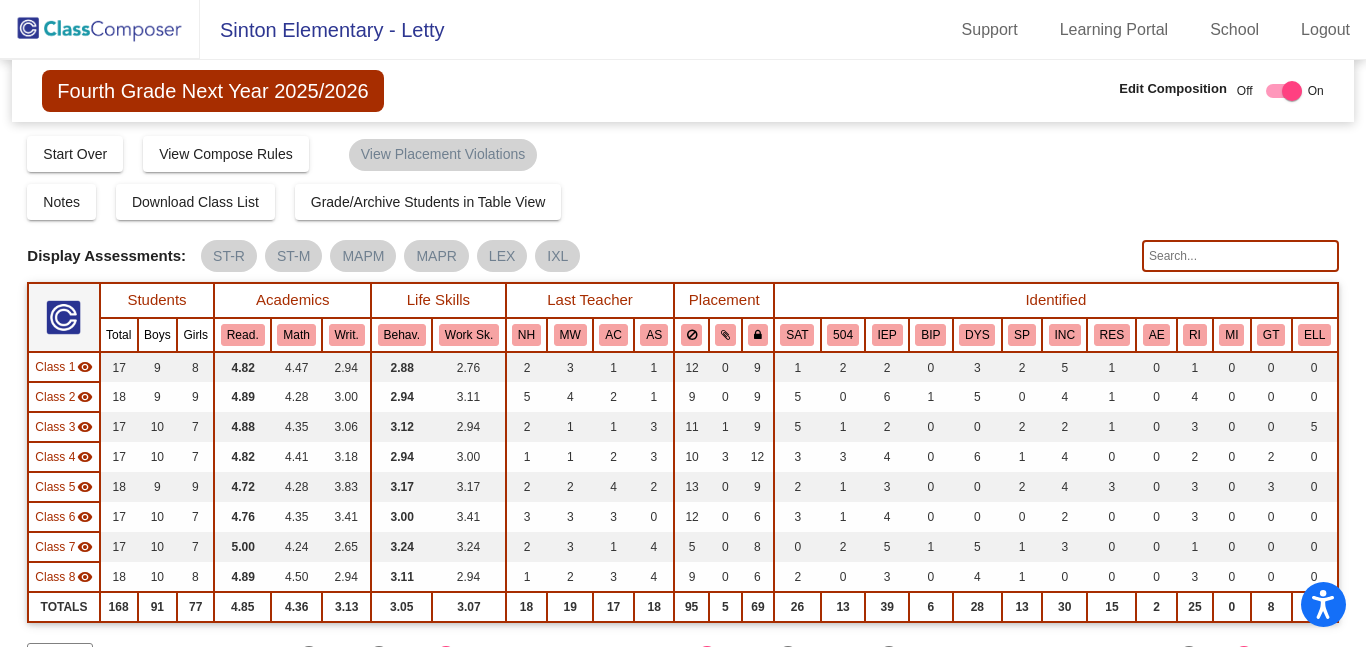 click 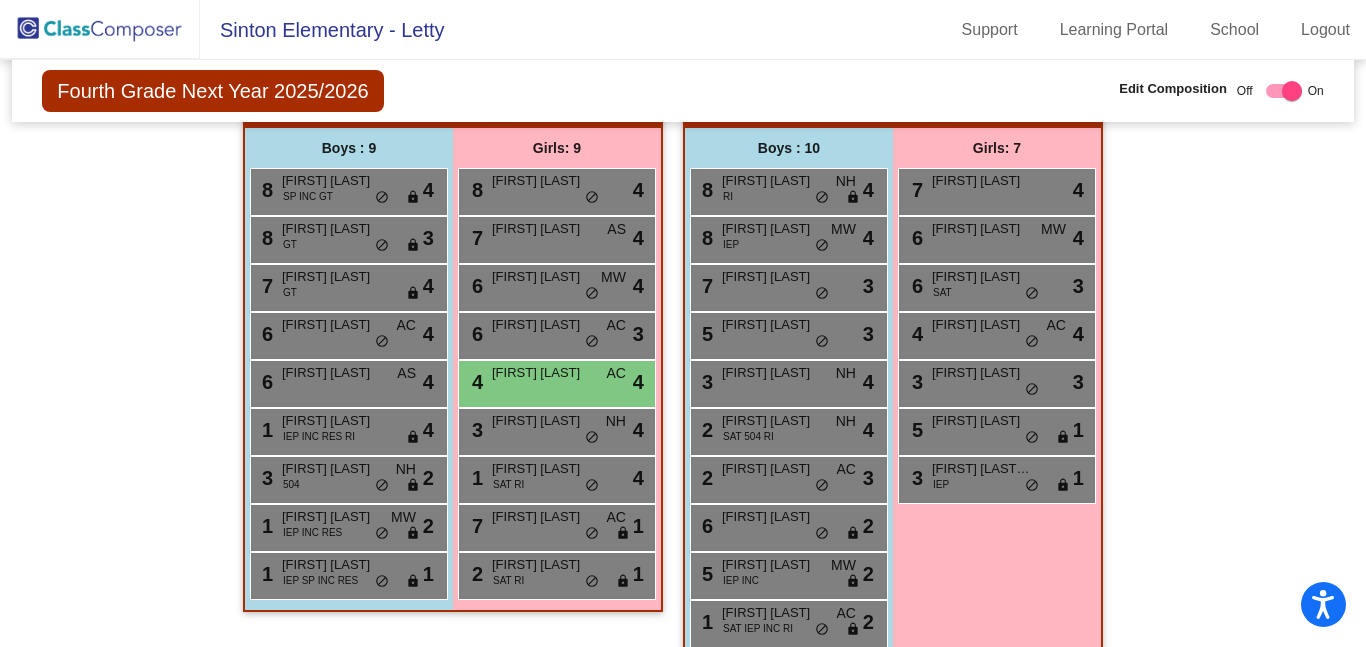scroll, scrollTop: 1779, scrollLeft: 0, axis: vertical 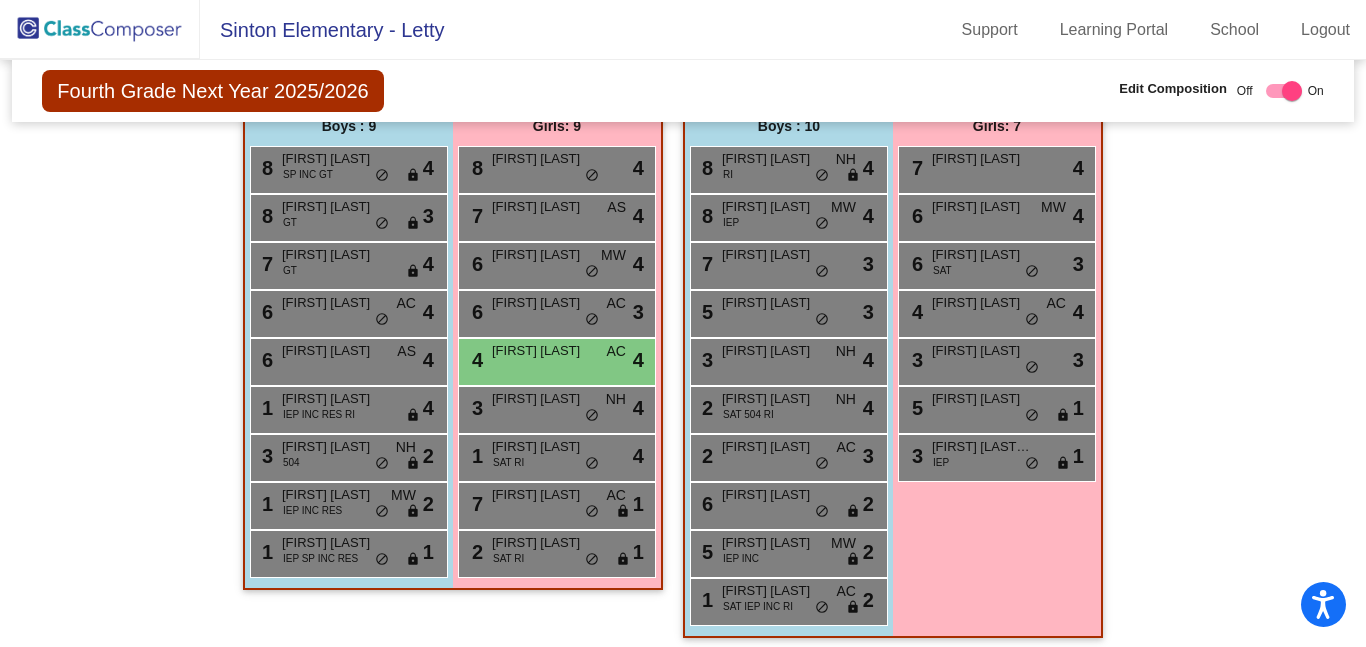 click on "Hallway   - Hallway Class  picture_as_pdf  Add Student  First Name Last Name Student Id  (Recommended)   Boy   Girl   Non Binary Add Close  Boys : 14  9 CAMERON HARRIS GT lock do_not_disturb_alt 2 5 TREY GUERRERO 504 lock do_not_disturb_alt 2 1 GIDDION FLORES IEP DYS RI lock do_not_disturb_alt 2 ELIAZ ARIAS SAT IEP BIP SP RES lock do_not_disturb_alt ELI LOPEZ IEP BIP SP RES INC lock do_not_disturb_alt ELYUD LOPEZ IEP BIP SP RES INC lock do_not_disturb_alt FABIAN FLORES SAT 504 RI lock do_not_disturb_alt Hugh Martinez lock do_not_disturb_alt JAKOBE BLANCO IEP RES AE lock do_not_disturb_alt JEREMIAH HINOJOSA SAT lock do_not_disturb_alt JOSE JR AMAYA IEP RES AE lock do_not_disturb_alt Kayden Garcia SAT RI lock do_not_disturb_alt SAMUEL CANCINO DYS lock do_not_disturb_alt TAVEN ORTIZ IEP BIP RES INC lock do_not_disturb_alt Girls: 15 9 ARIANA CERDA GT lock do_not_disturb_alt 3 7 PRESLEY RODRIGUEZ lock do_not_disturb_alt 4 6 DANNILYNN CAVAZOS lock do_not_disturb_alt 3 ARIA CASANOVA IEP DYS RI RES INC lock lock 8" 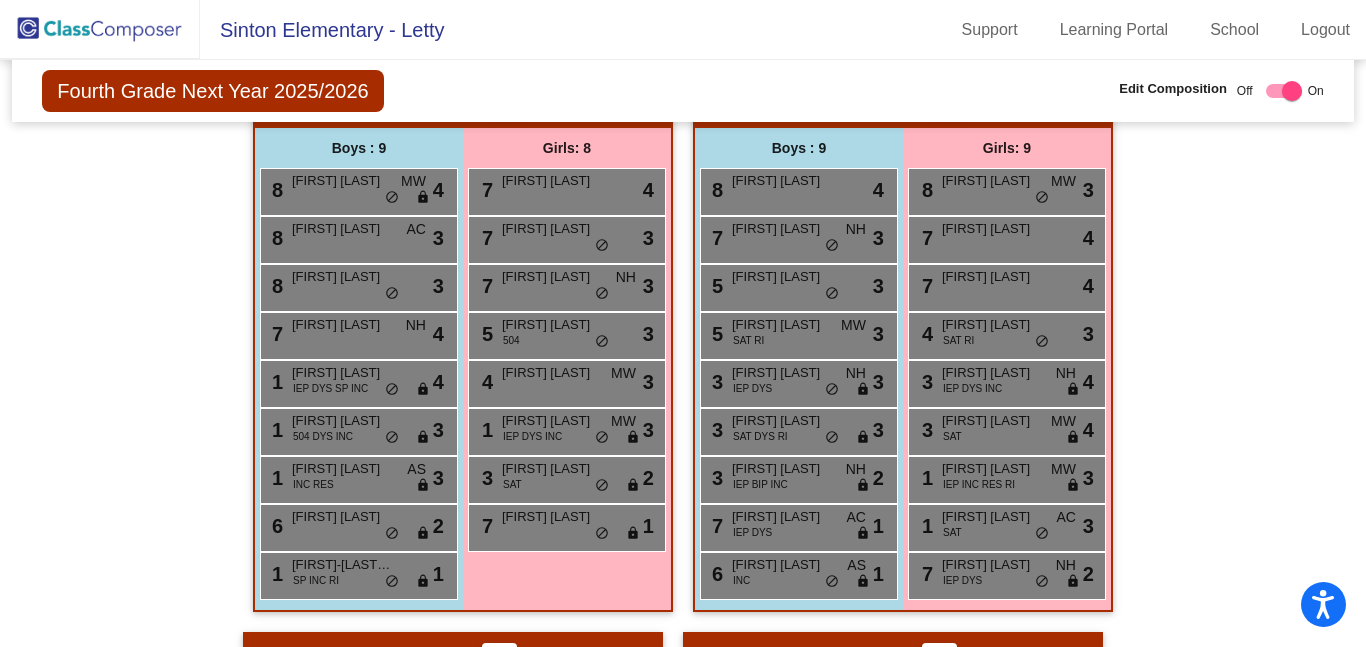 scroll, scrollTop: 573, scrollLeft: 0, axis: vertical 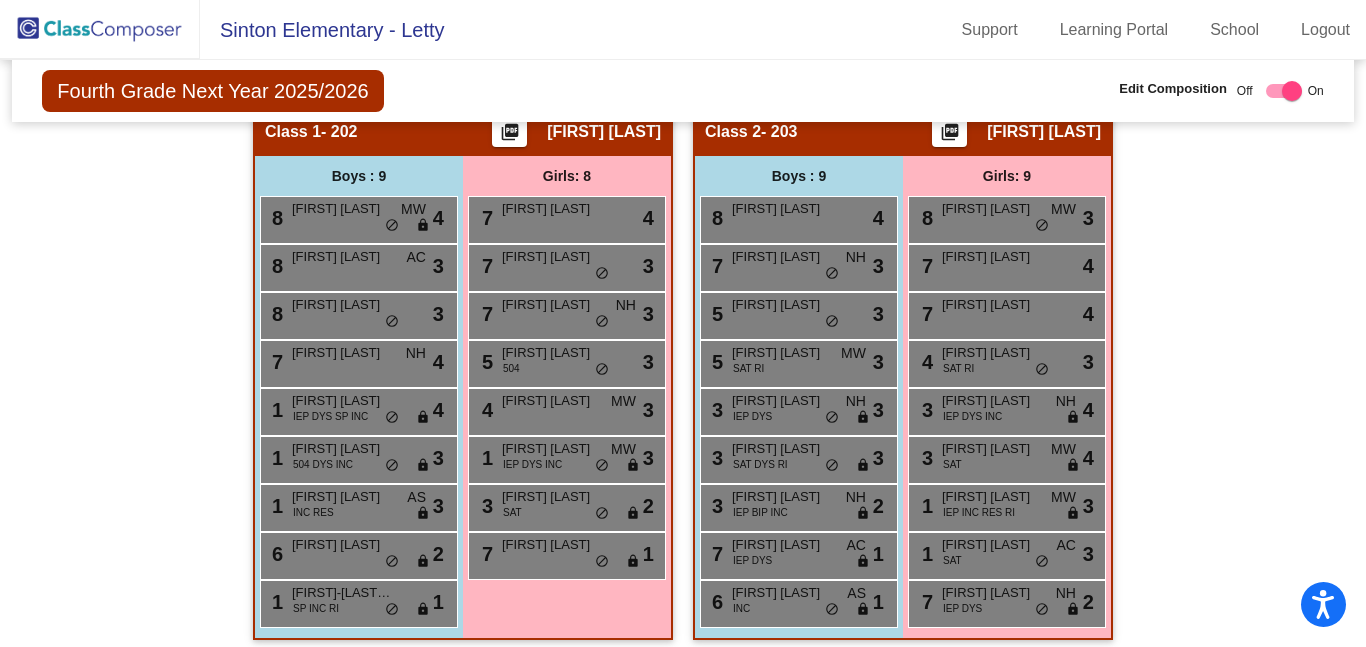 click on "Hallway   - Hallway Class  picture_as_pdf  Add Student  First Name Last Name Student Id  (Recommended)   Boy   Girl   Non Binary Add Close  Boys : 14  9 CAMERON HARRIS GT lock do_not_disturb_alt 2 5 TREY GUERRERO 504 lock do_not_disturb_alt 2 1 GIDDION FLORES IEP DYS RI lock do_not_disturb_alt 2 ELIAZ ARIAS SAT IEP BIP SP RES lock do_not_disturb_alt ELI LOPEZ IEP BIP SP RES INC lock do_not_disturb_alt ELYUD LOPEZ IEP BIP SP RES INC lock do_not_disturb_alt FABIAN FLORES SAT 504 RI lock do_not_disturb_alt Hugh Martinez lock do_not_disturb_alt JAKOBE BLANCO IEP RES AE lock do_not_disturb_alt JEREMIAH HINOJOSA SAT lock do_not_disturb_alt JOSE JR AMAYA IEP RES AE lock do_not_disturb_alt Kayden Garcia SAT RI lock do_not_disturb_alt SAMUEL CANCINO DYS lock do_not_disturb_alt TAVEN ORTIZ IEP BIP RES INC lock do_not_disturb_alt Girls: 15 9 ARIANA CERDA GT lock do_not_disturb_alt 3 7 PRESLEY RODRIGUEZ lock do_not_disturb_alt 4 6 DANNILYNN CAVAZOS lock do_not_disturb_alt 3 ARIA CASANOVA IEP DYS RI RES INC lock lock 8" 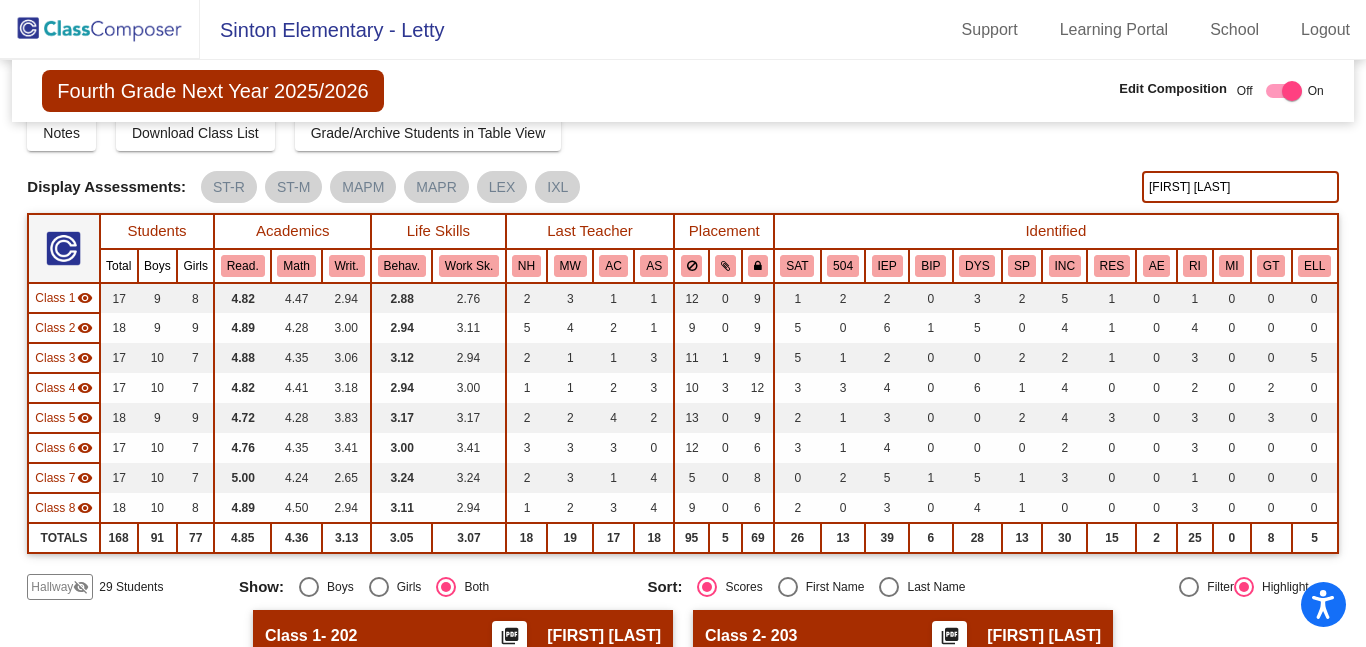 scroll, scrollTop: 58, scrollLeft: 0, axis: vertical 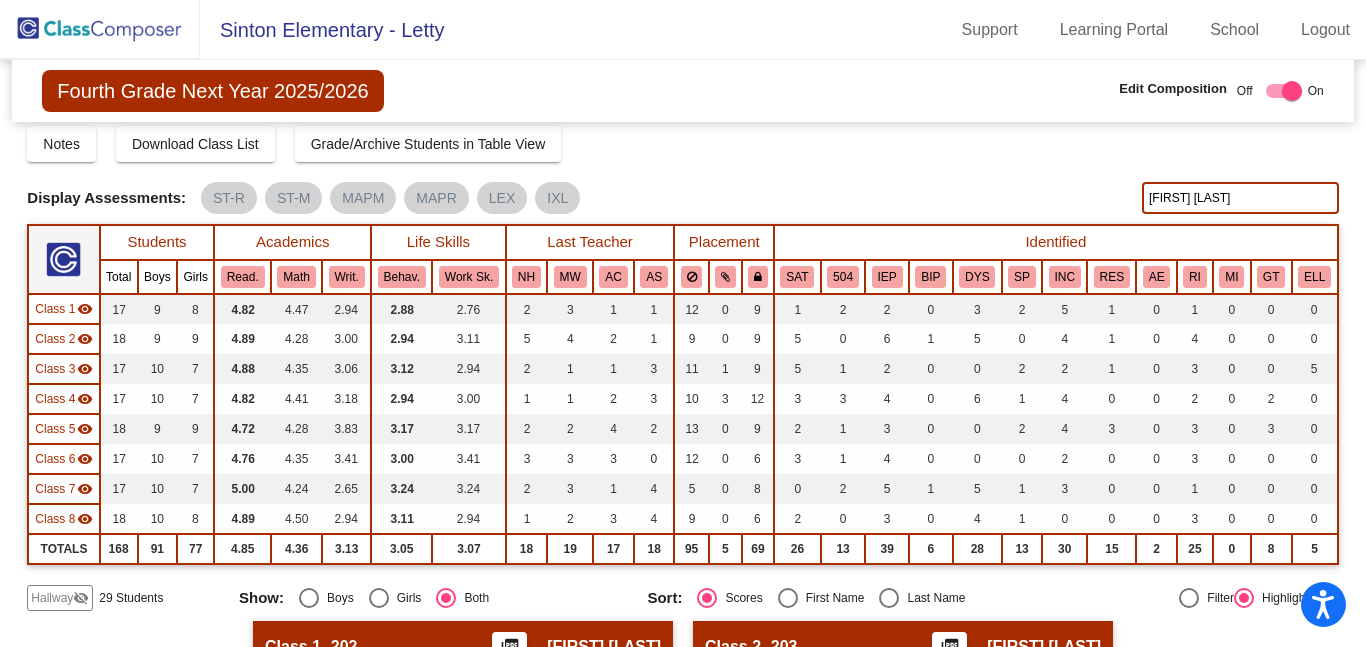 click on "tessa" 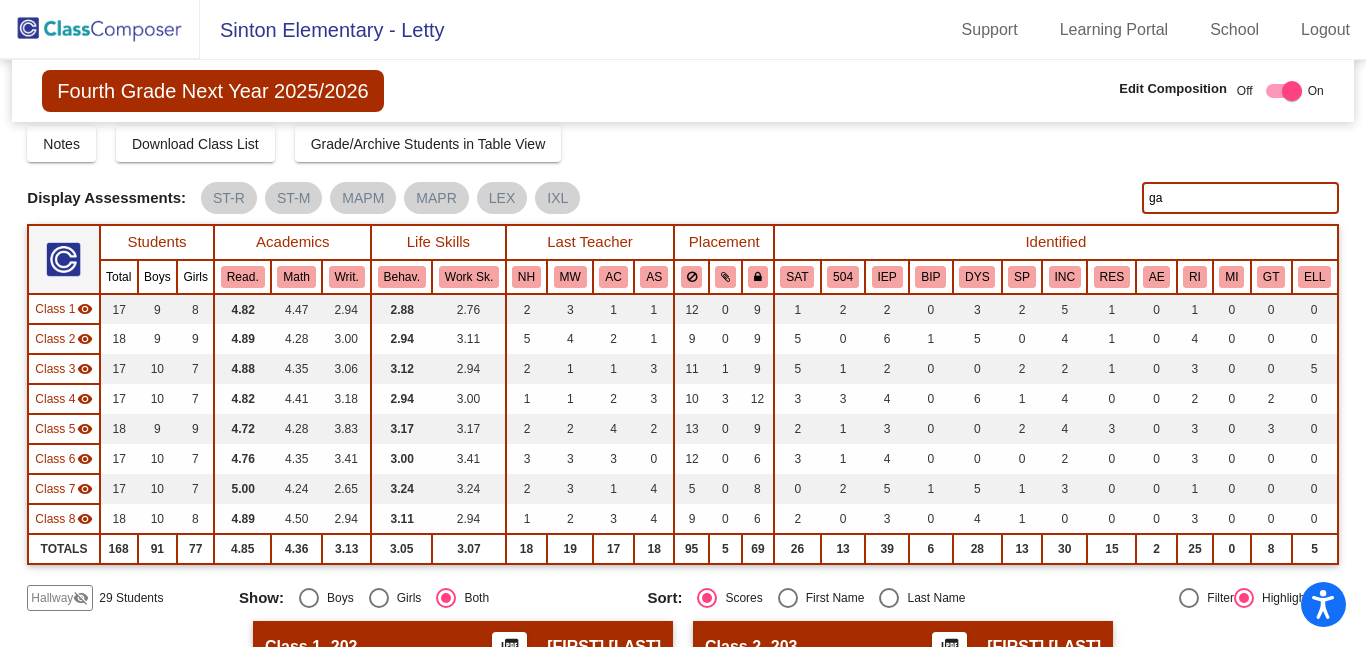 type on "g" 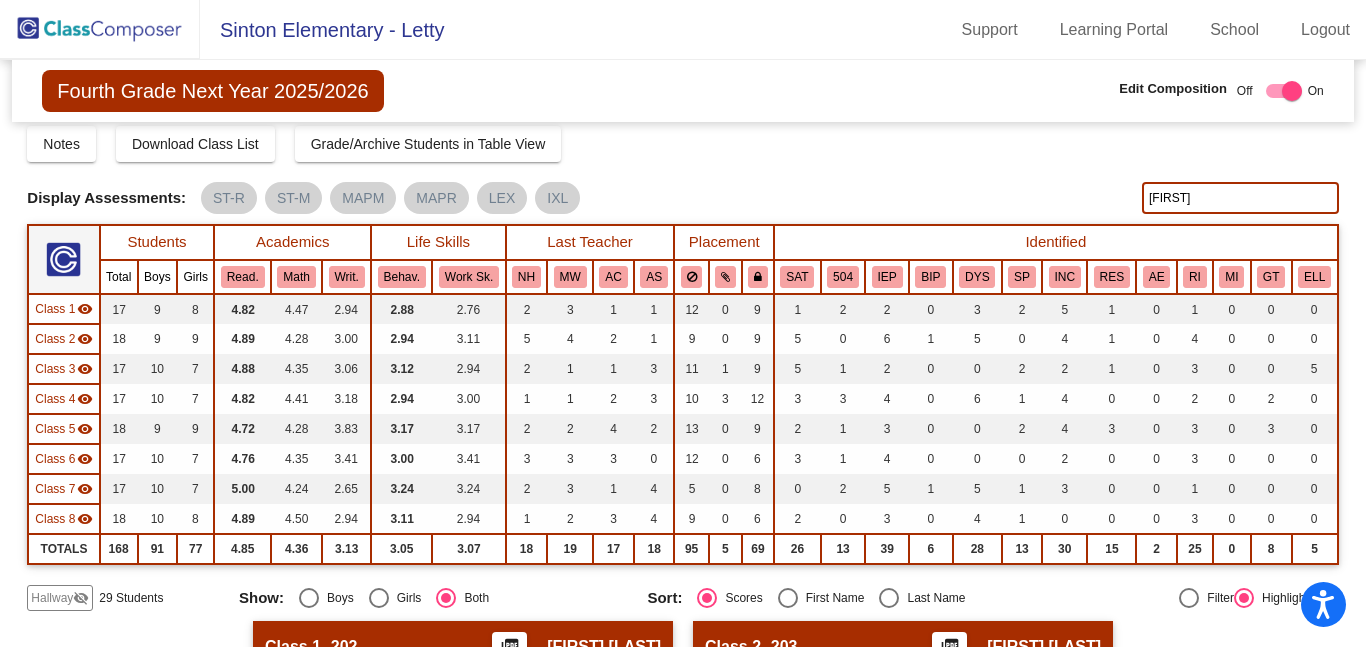 type on "abigail" 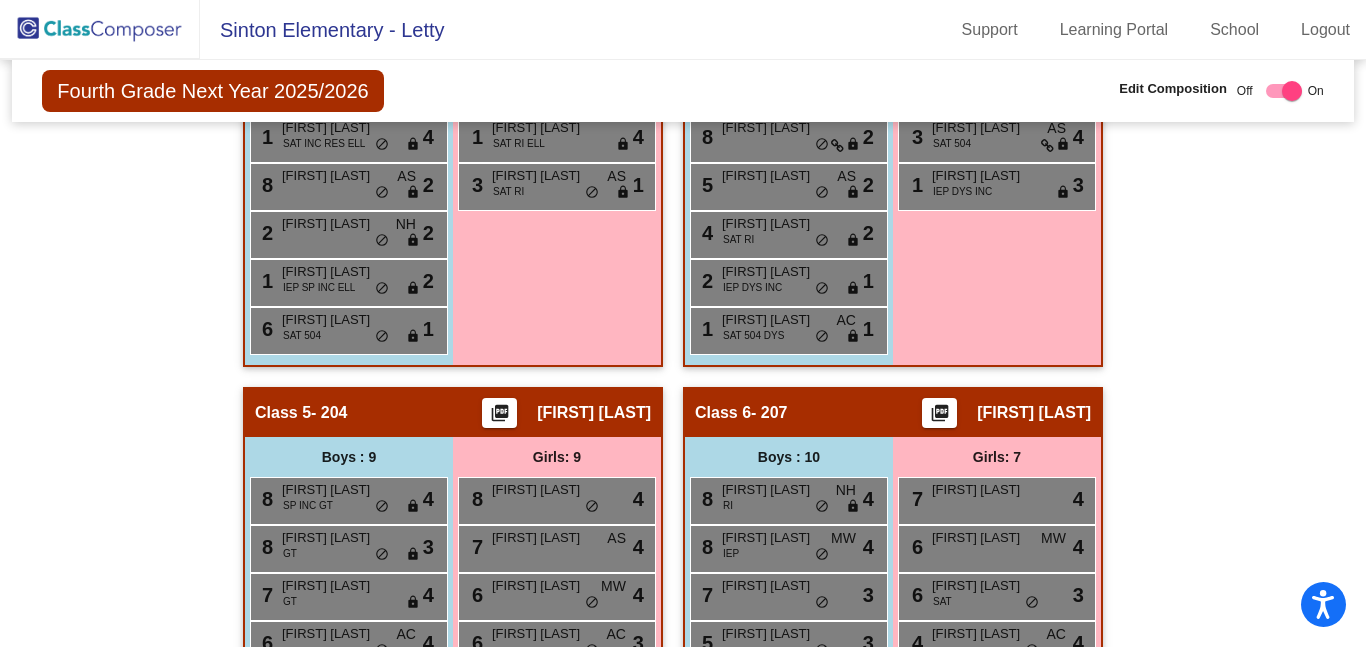 scroll, scrollTop: 1449, scrollLeft: 0, axis: vertical 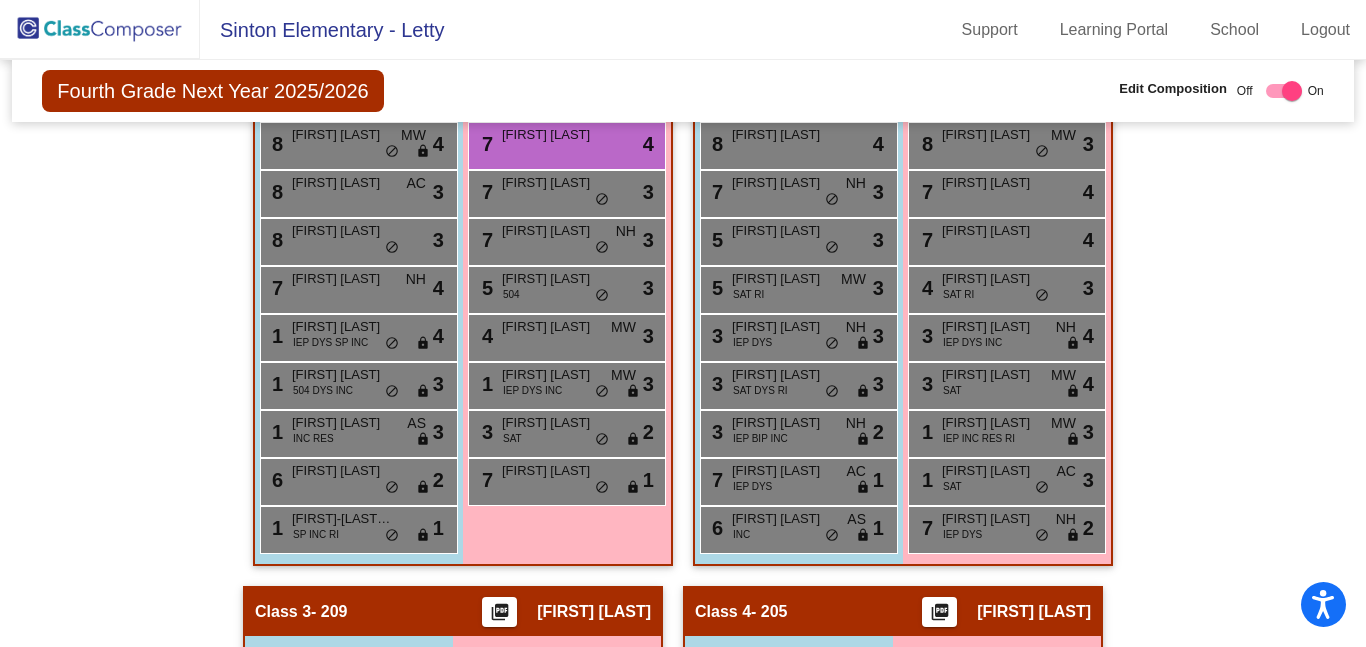 click at bounding box center [1292, 91] 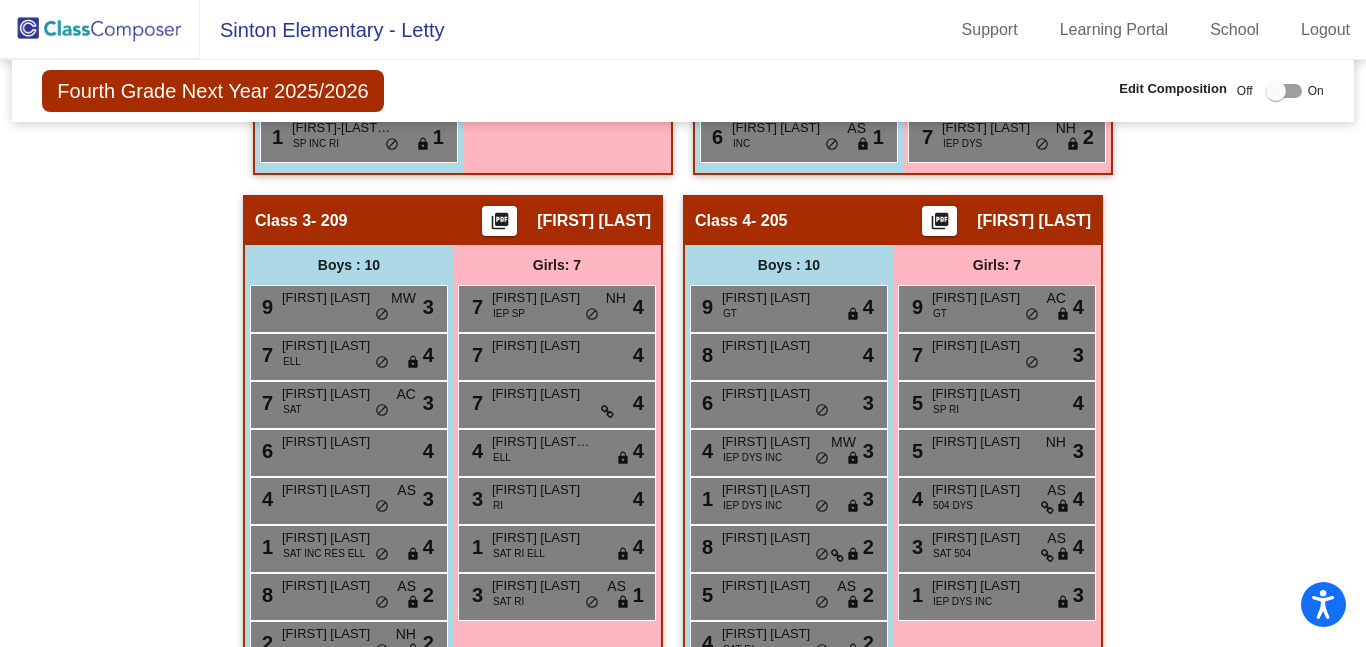 scroll, scrollTop: 1047, scrollLeft: 0, axis: vertical 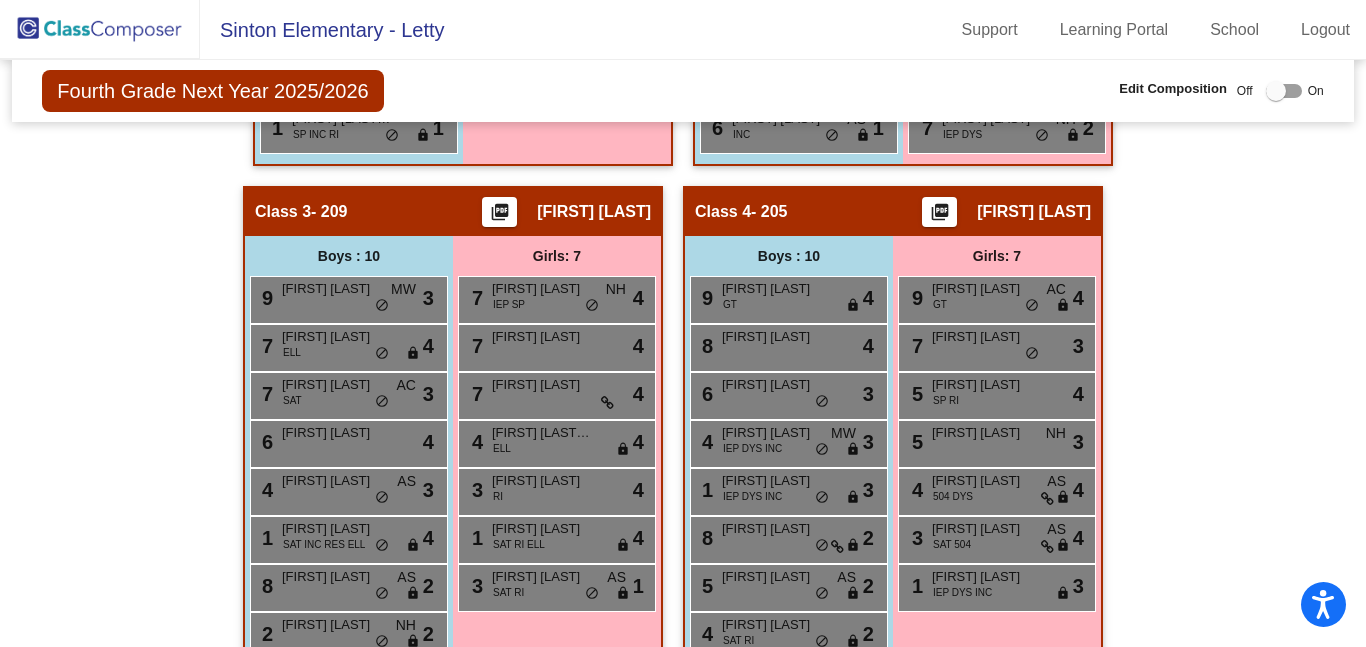 click on "Hallway   - Hallway Class  picture_as_pdf  Add Student  First Name Last Name Student Id  (Recommended)   Boy   Girl   Non Binary Add Close  Boys : 14  9 CAMERON HARRIS GT lock do_not_disturb_alt 2 5 TREY GUERRERO 504 lock do_not_disturb_alt 2 1 GIDDION FLORES IEP DYS RI lock do_not_disturb_alt 2 ELIAZ ARIAS SAT IEP BIP SP RES lock do_not_disturb_alt ELI LOPEZ IEP BIP SP RES INC lock do_not_disturb_alt ELYUD LOPEZ IEP BIP SP RES INC lock do_not_disturb_alt FABIAN FLORES SAT 504 RI lock do_not_disturb_alt Hugh Martinez lock do_not_disturb_alt JAKOBE BLANCO IEP RES AE lock do_not_disturb_alt JEREMIAH HINOJOSA SAT lock do_not_disturb_alt JOSE JR AMAYA IEP RES AE lock do_not_disturb_alt Kayden Garcia SAT RI lock do_not_disturb_alt SAMUEL CANCINO DYS lock do_not_disturb_alt TAVEN ORTIZ IEP BIP RES INC lock do_not_disturb_alt Girls: 15 9 ARIANA CERDA GT lock do_not_disturb_alt 3 7 PRESLEY RODRIGUEZ lock do_not_disturb_alt 4 6 DANNILYNN CAVAZOS lock do_not_disturb_alt 3 ARIA CASANOVA IEP DYS RI RES INC lock lock 8" 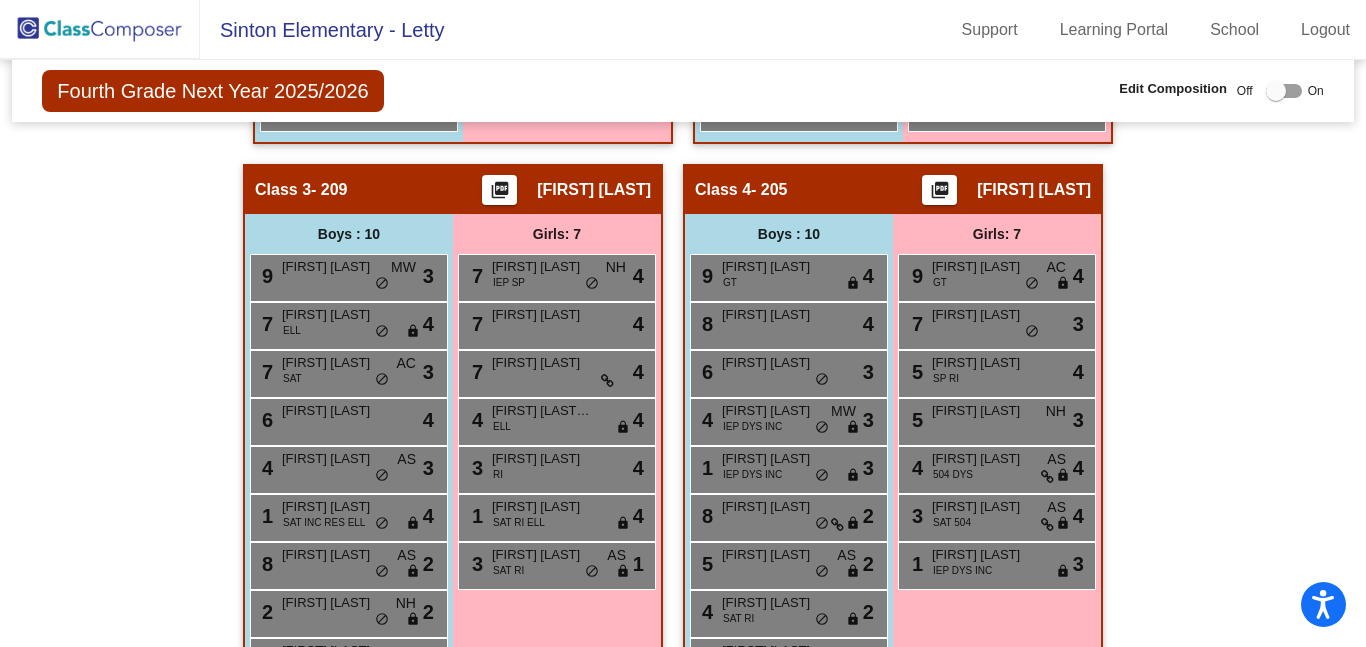 scroll, scrollTop: 1074, scrollLeft: 0, axis: vertical 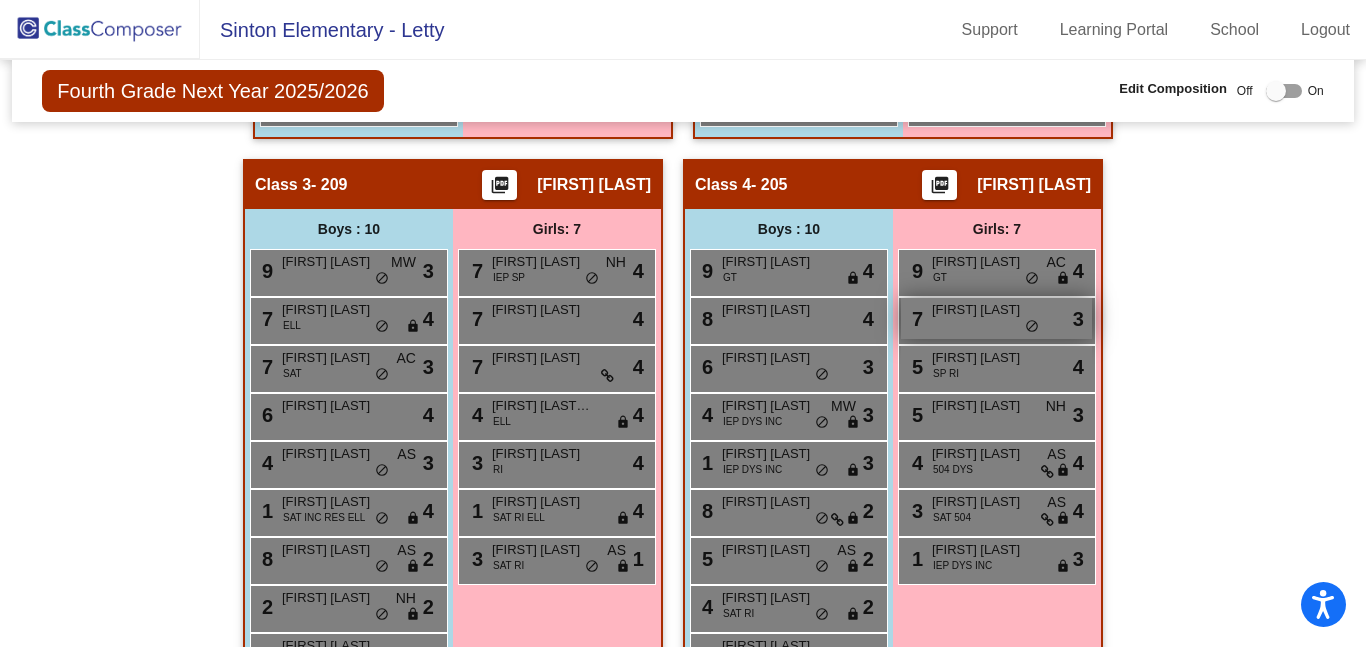 click on "7 CHRISTIANITY FLORES lock do_not_disturb_alt 3" at bounding box center [996, 318] 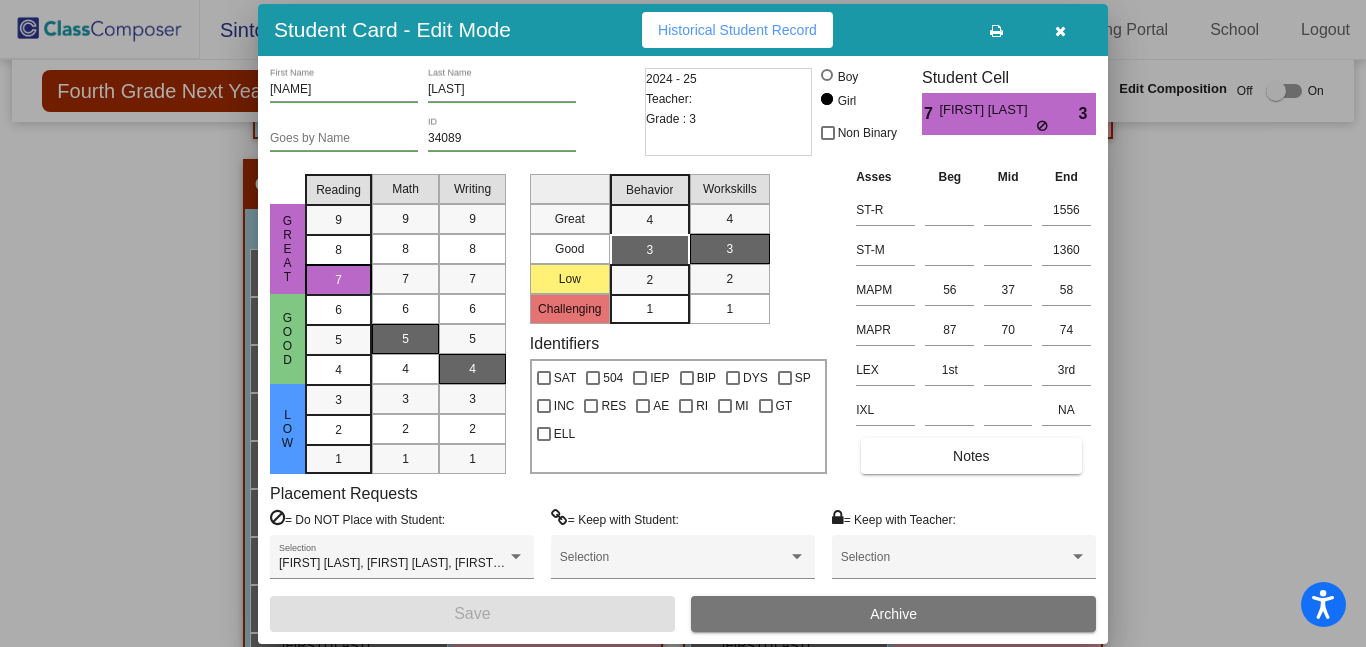 click at bounding box center [1060, 31] 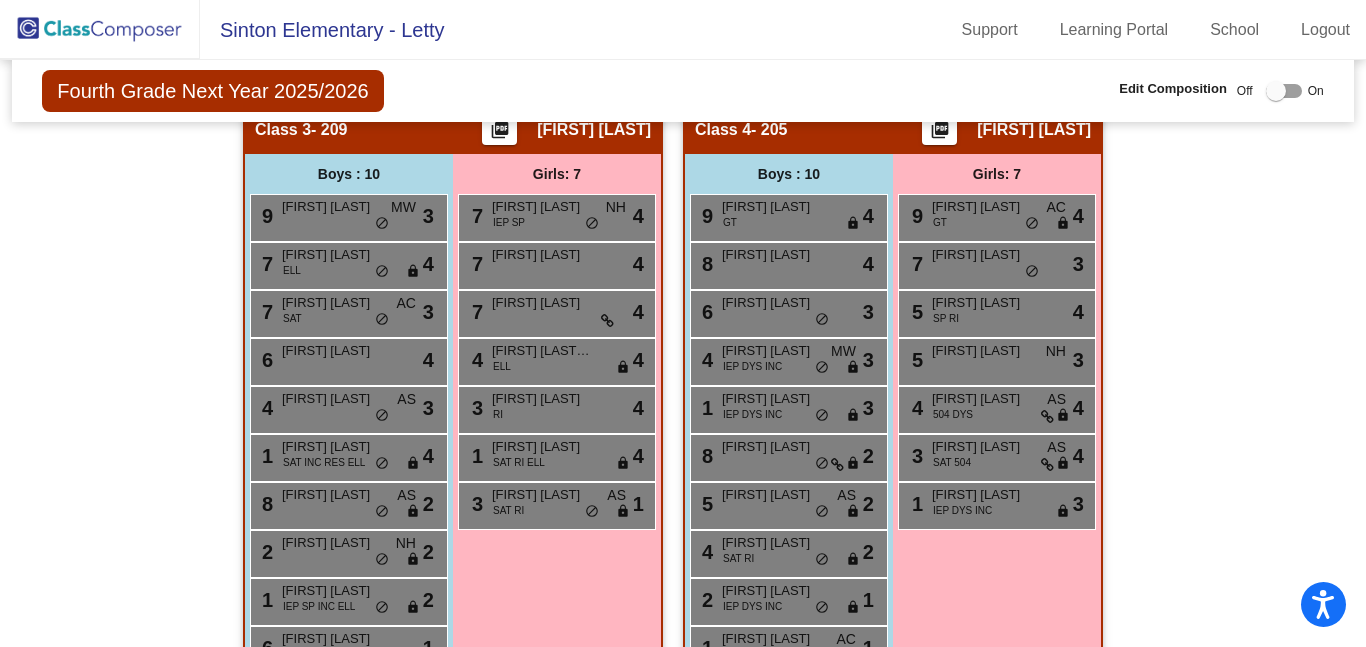 scroll, scrollTop: 1135, scrollLeft: 0, axis: vertical 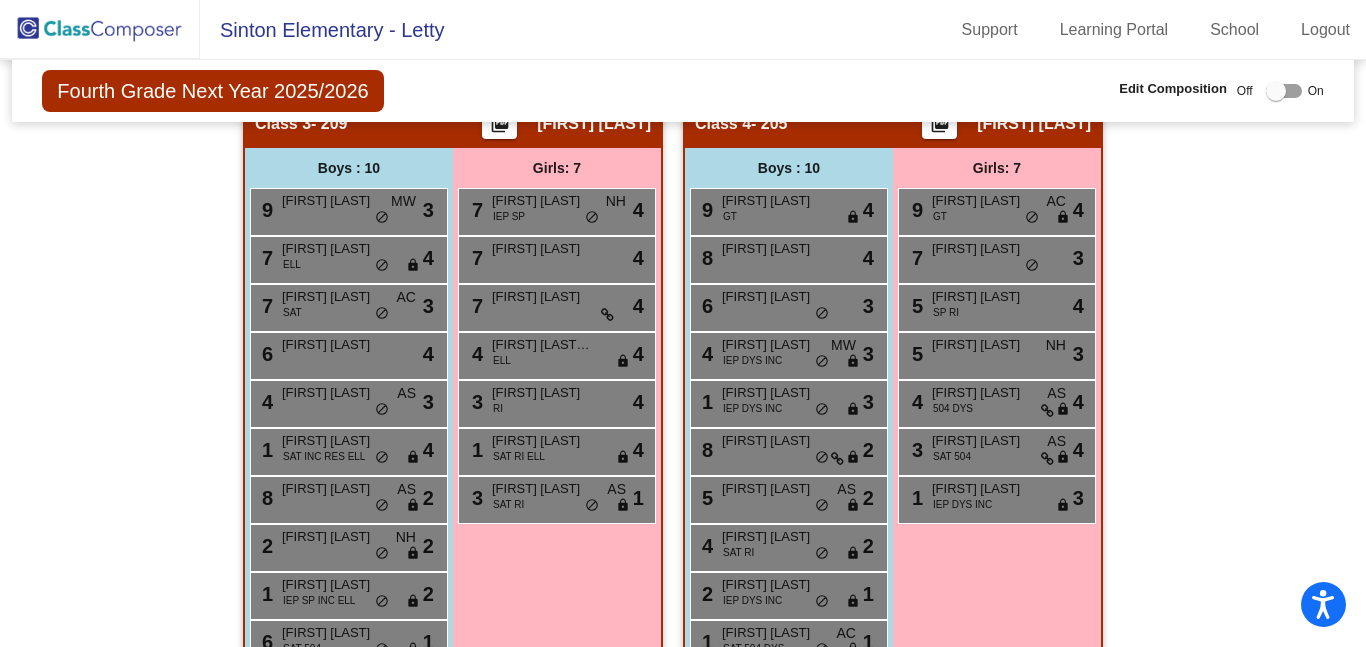 drag, startPoint x: 1353, startPoint y: 359, endPoint x: 1350, endPoint y: 334, distance: 25.179358 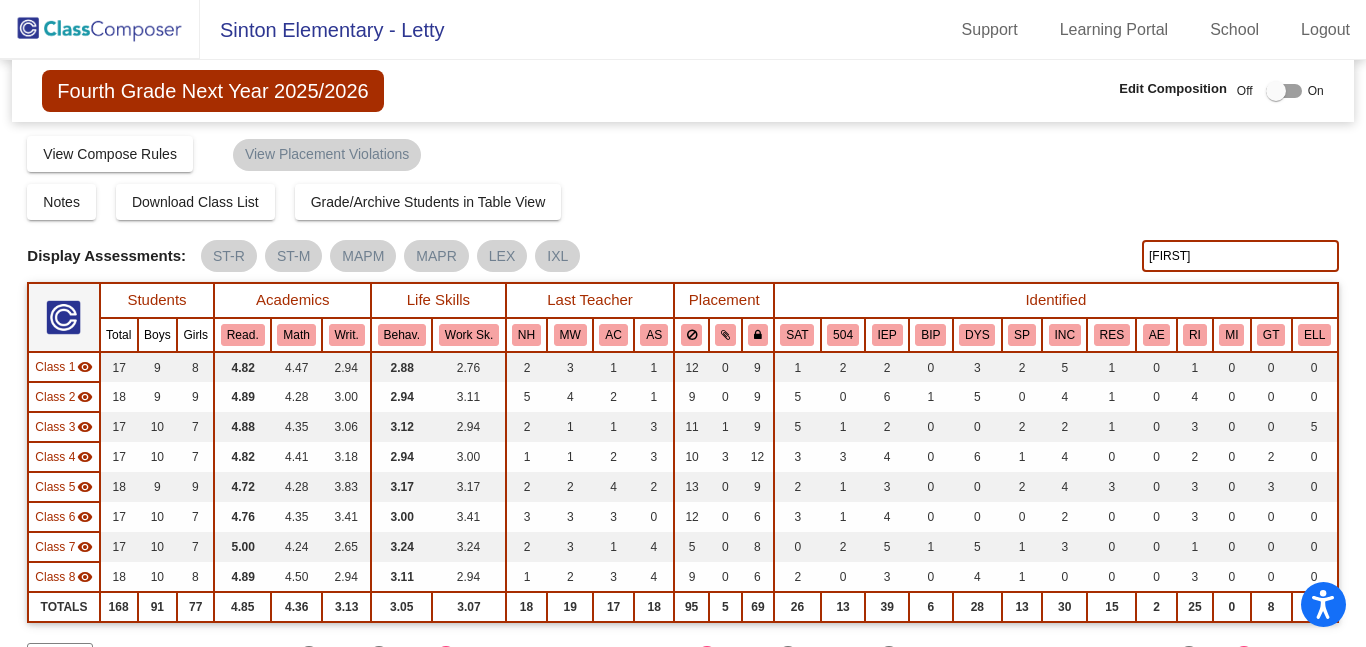 scroll, scrollTop: 0, scrollLeft: 0, axis: both 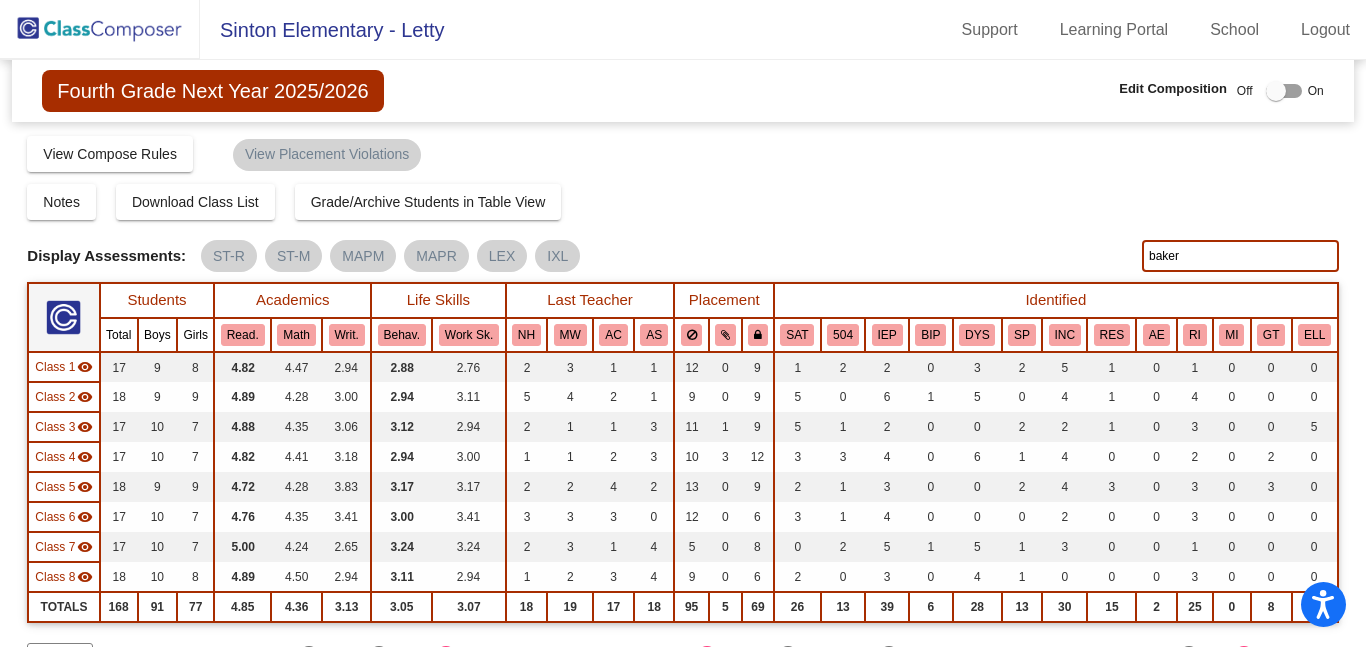 type on "baker" 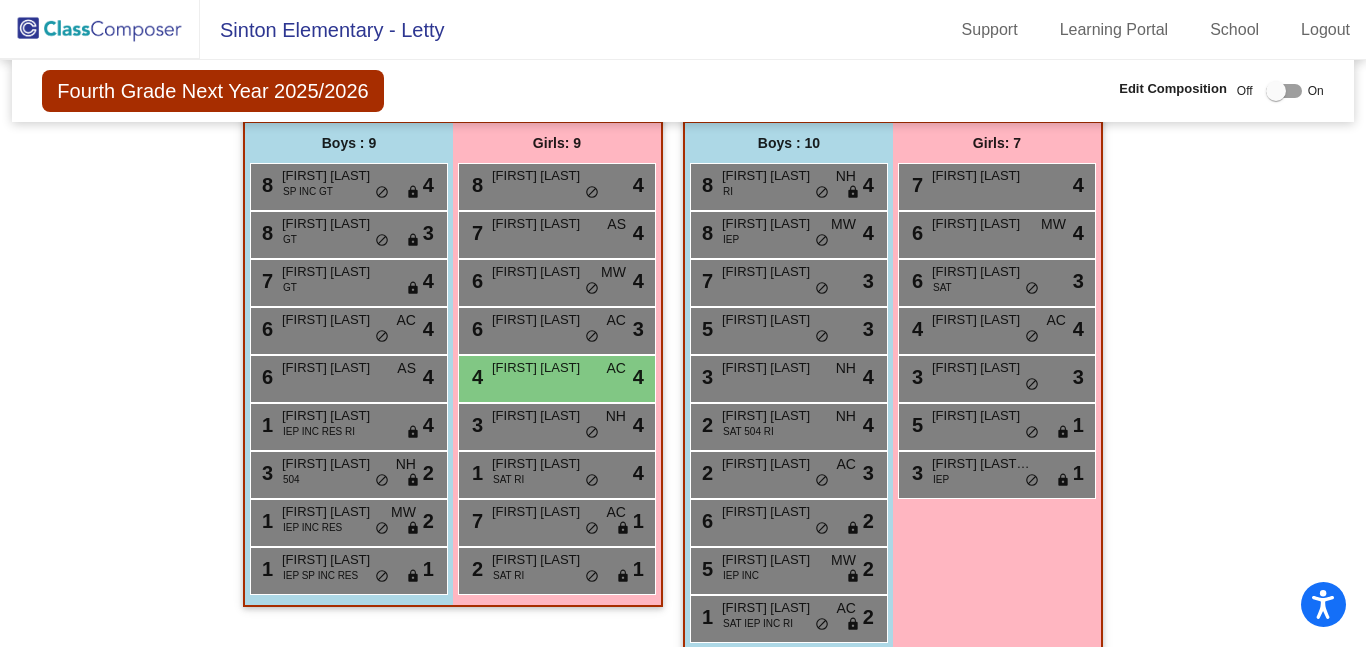 scroll, scrollTop: 1772, scrollLeft: 0, axis: vertical 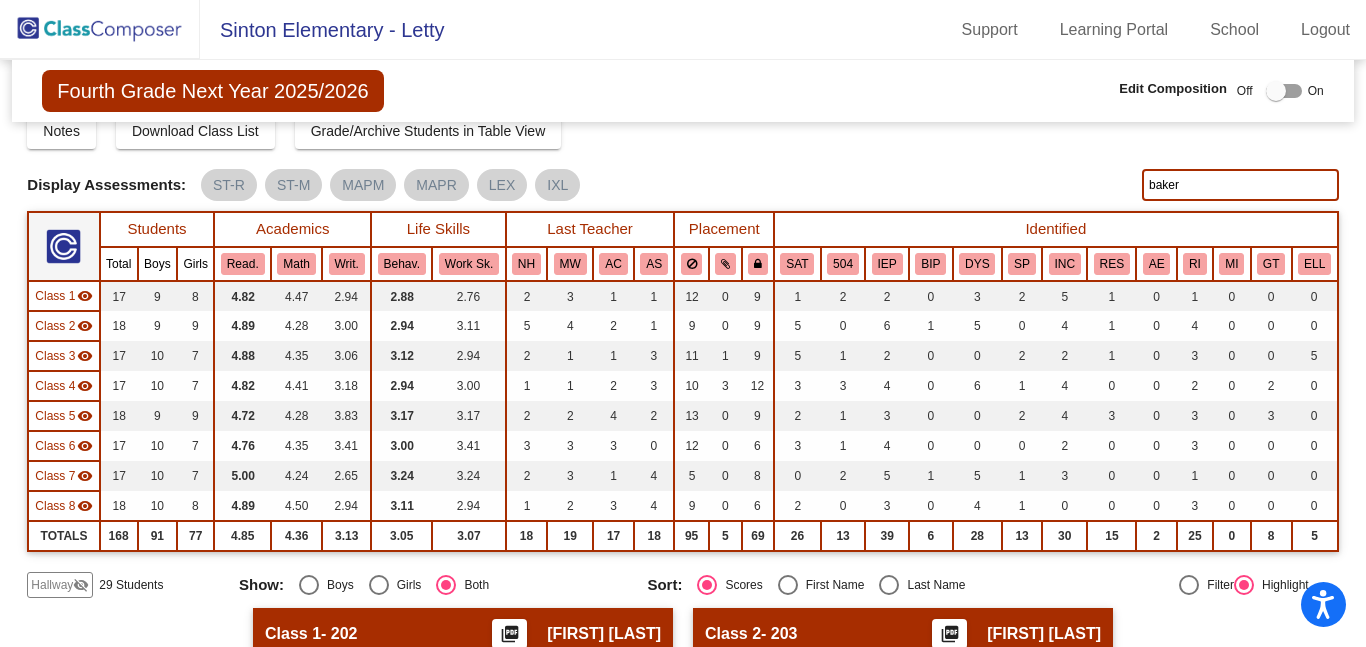click at bounding box center [1276, 91] 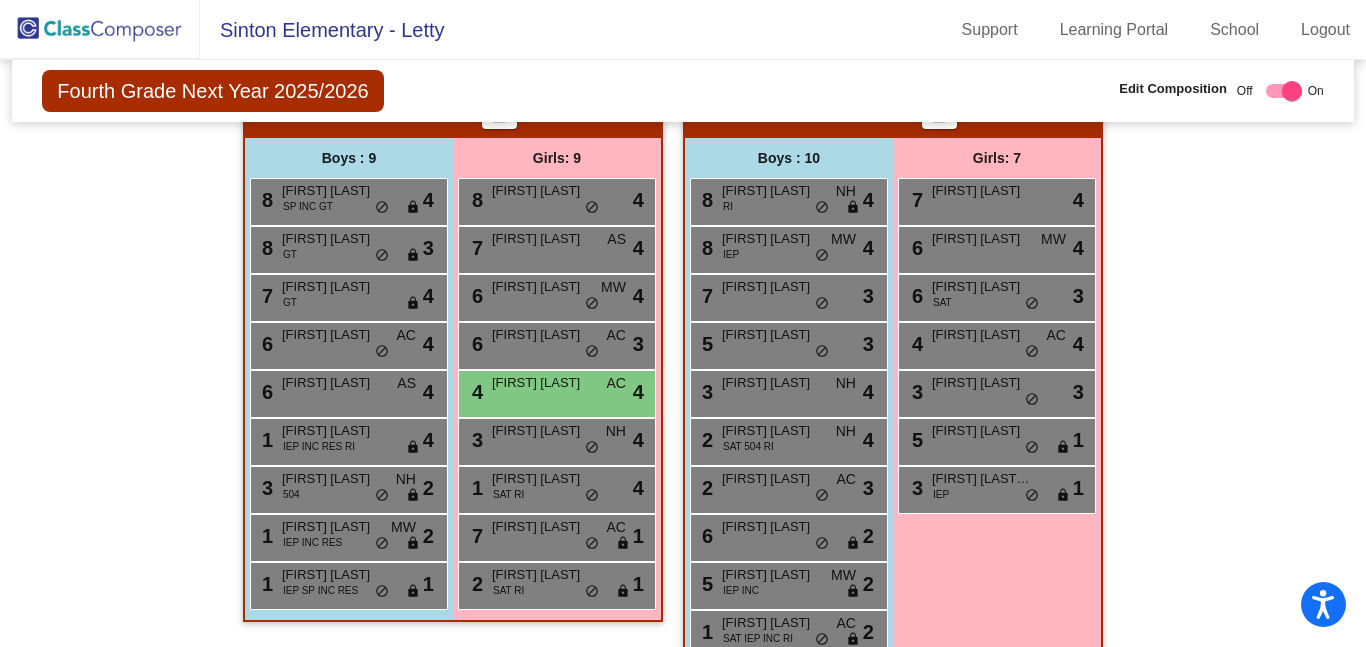 scroll, scrollTop: 1757, scrollLeft: 0, axis: vertical 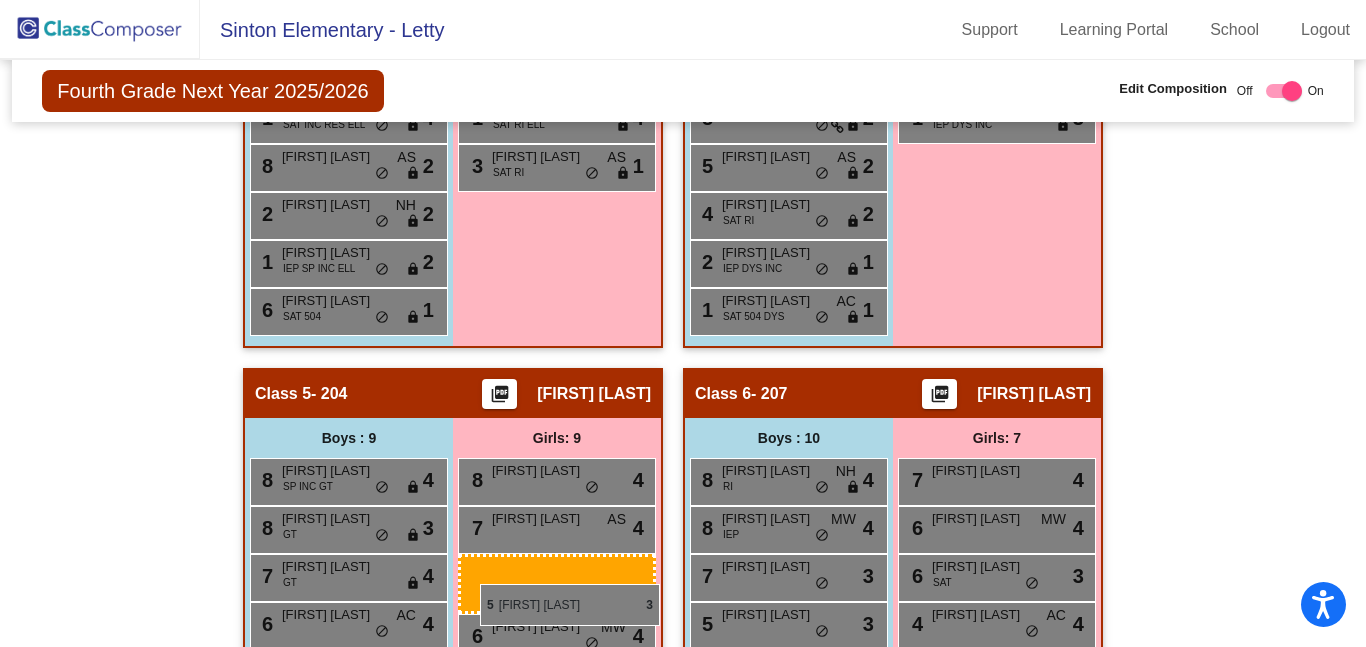 drag, startPoint x: 1040, startPoint y: 198, endPoint x: 470, endPoint y: 578, distance: 685.05475 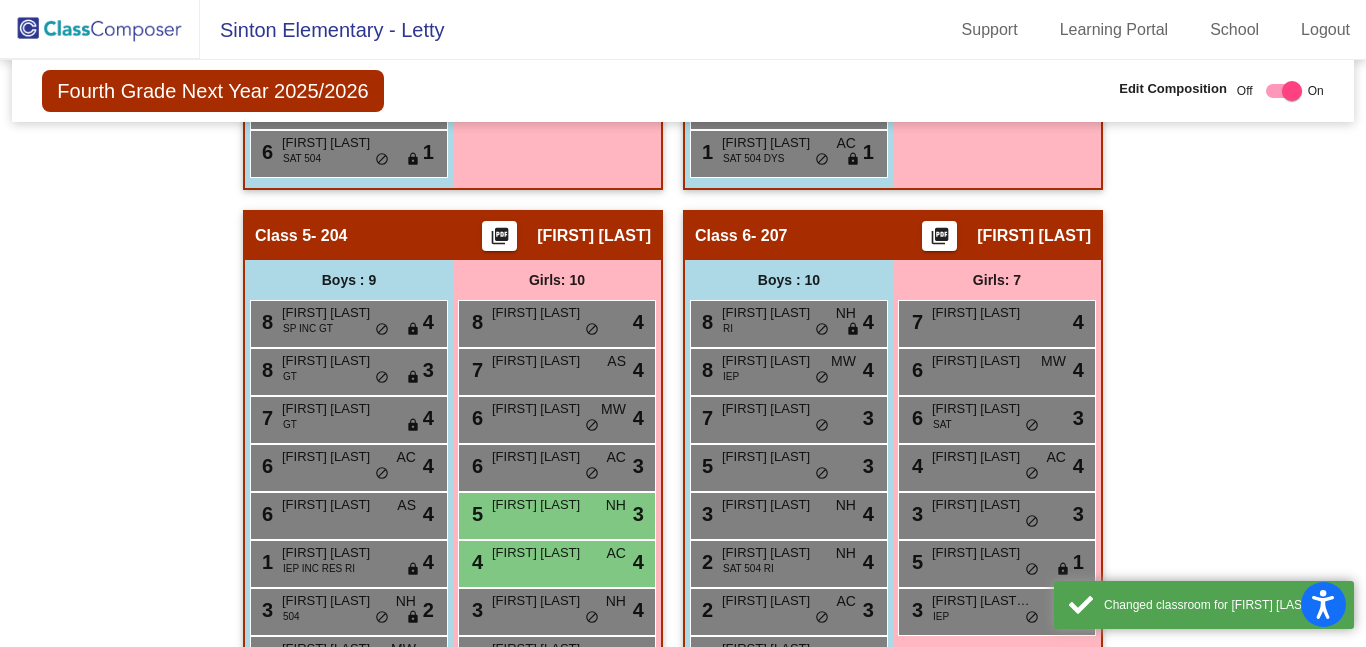 scroll, scrollTop: 1627, scrollLeft: 0, axis: vertical 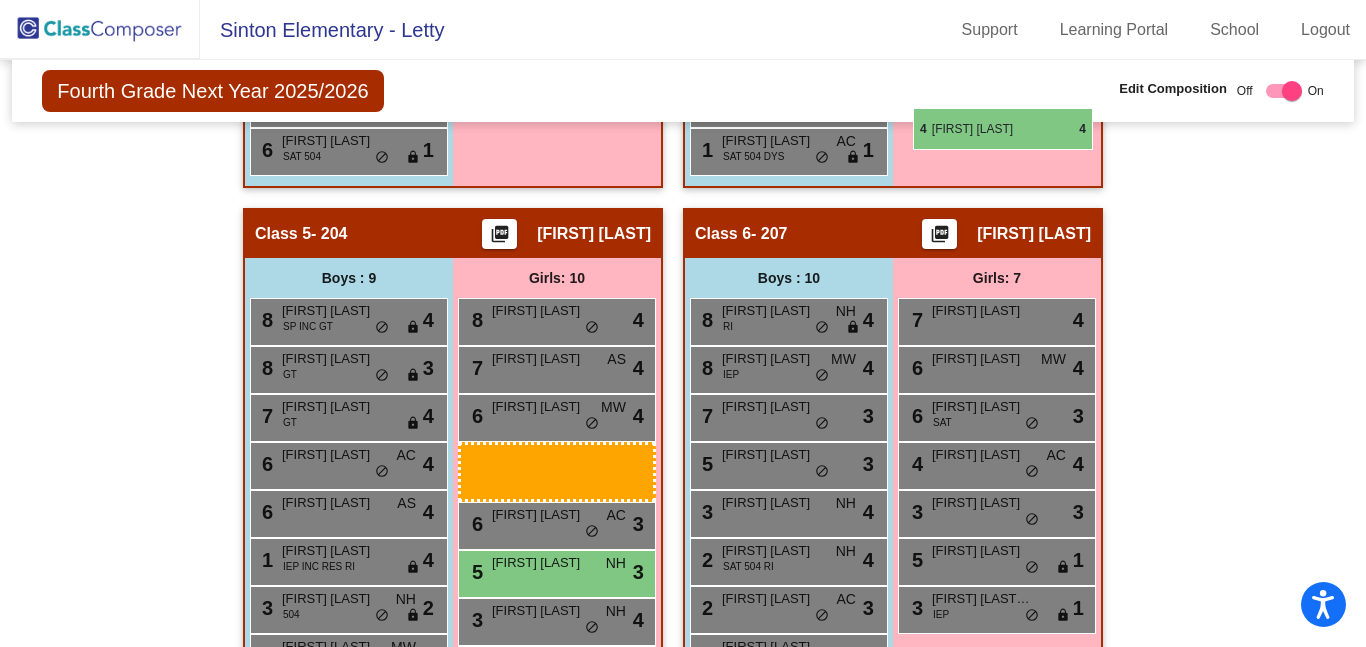 drag, startPoint x: 484, startPoint y: 561, endPoint x: 911, endPoint y: 110, distance: 621.07166 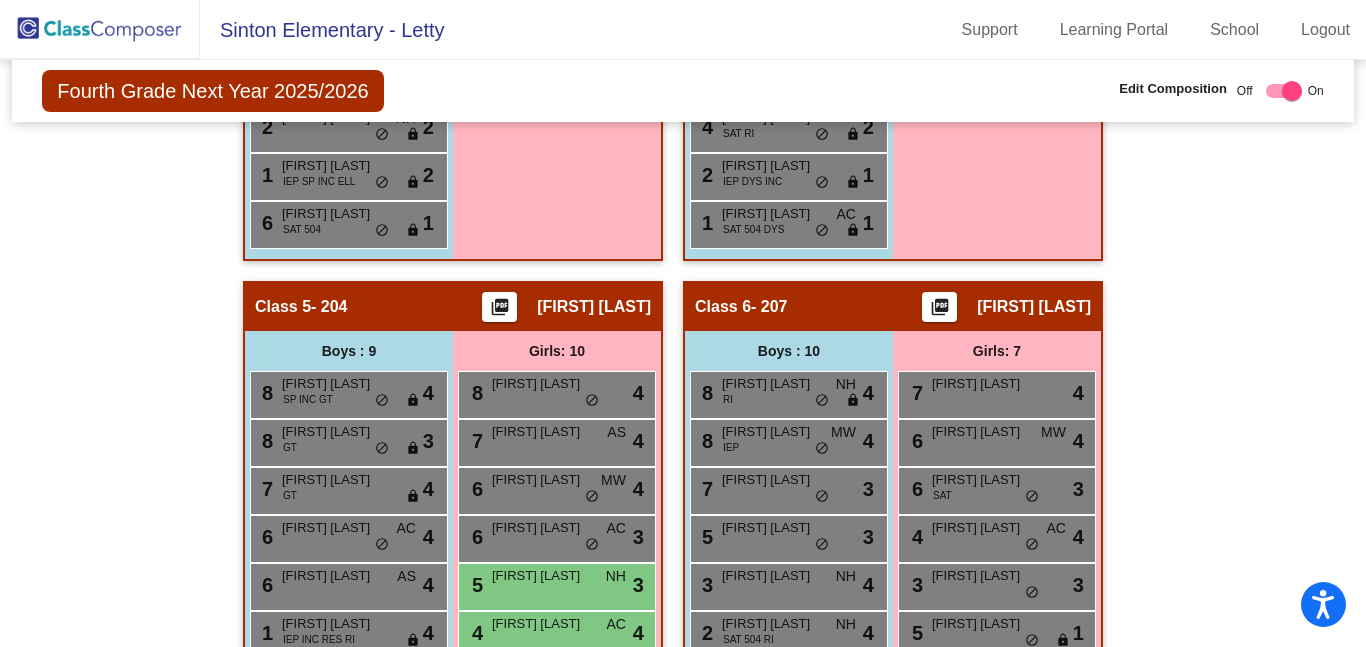 scroll, scrollTop: 1544, scrollLeft: 0, axis: vertical 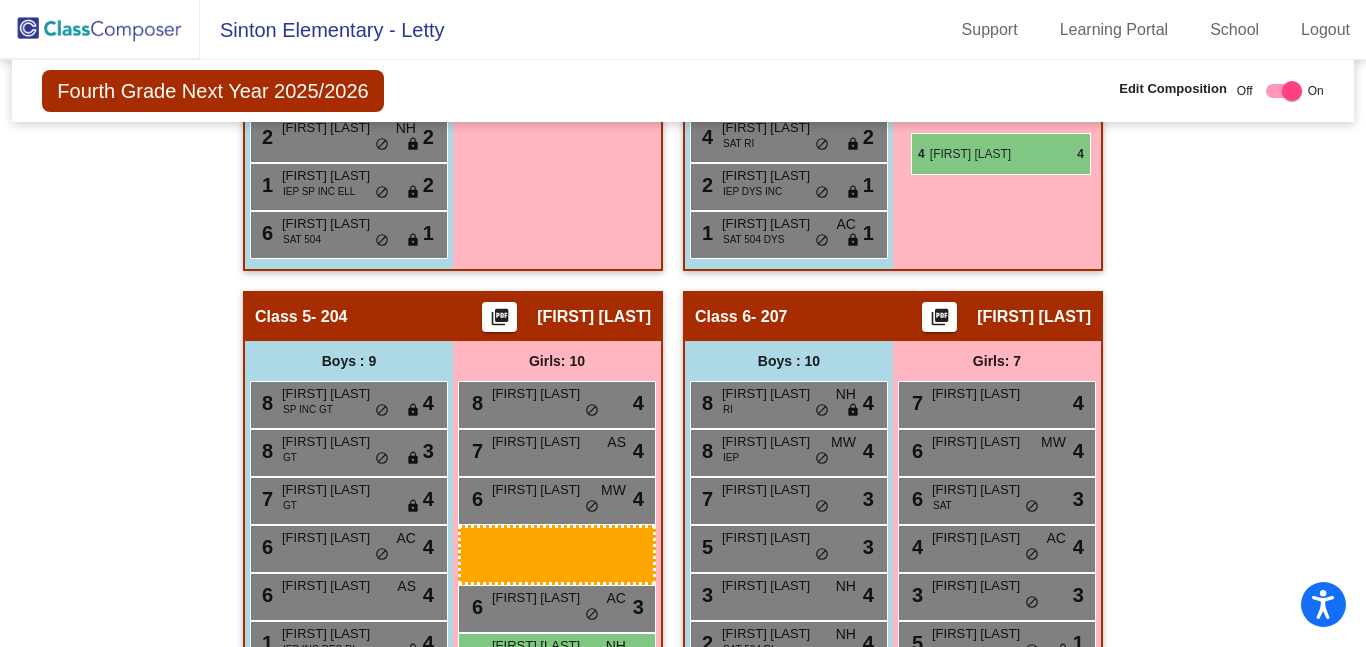 drag, startPoint x: 594, startPoint y: 635, endPoint x: 911, endPoint y: 133, distance: 593.7112 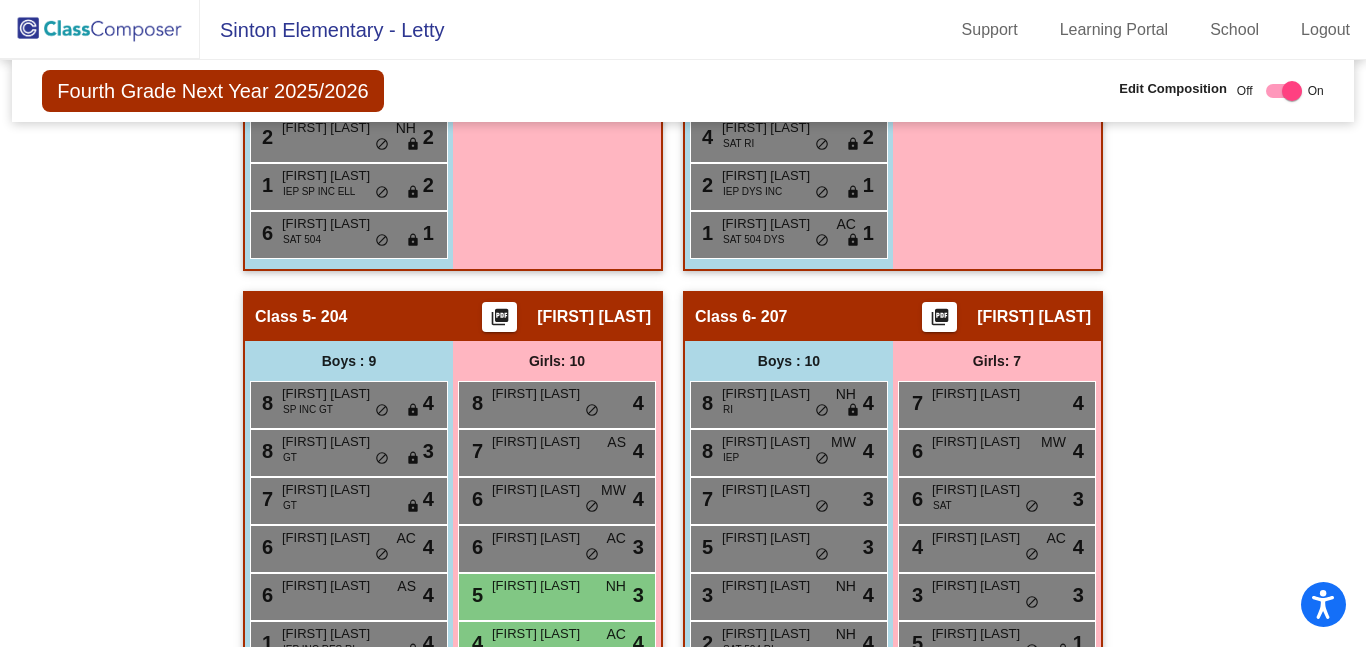 scroll, scrollTop: 1538, scrollLeft: 0, axis: vertical 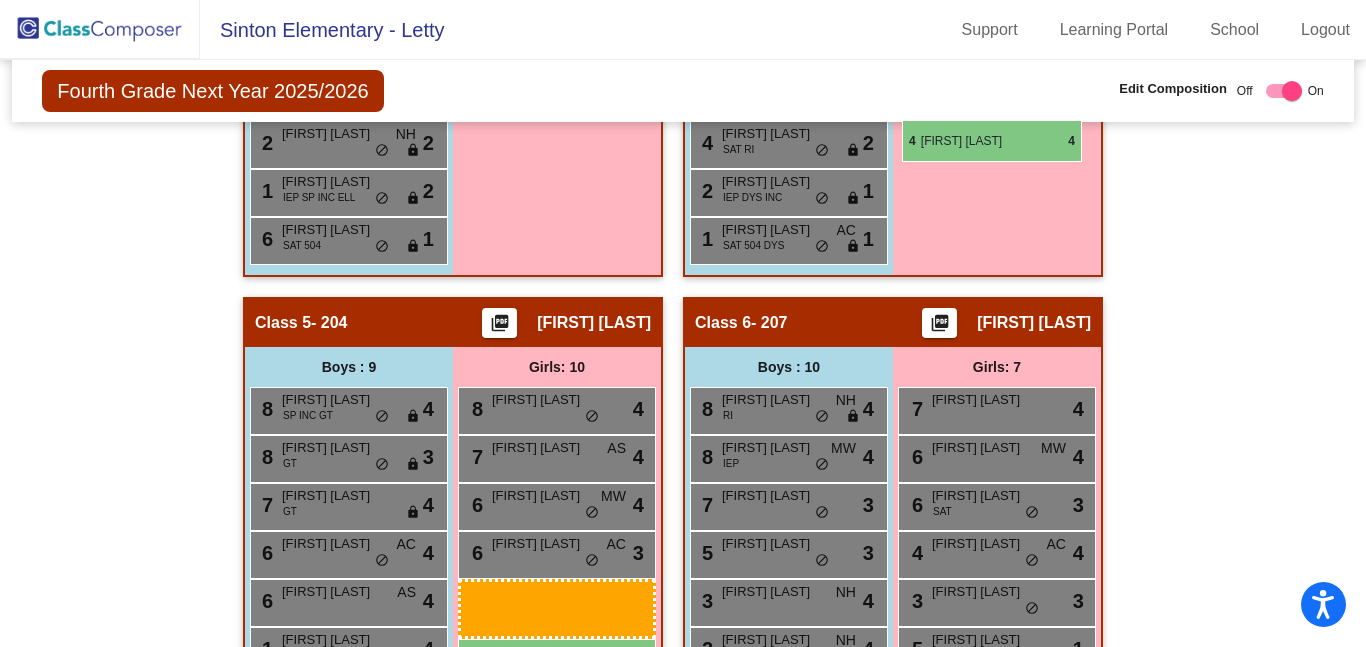 drag, startPoint x: 599, startPoint y: 641, endPoint x: 901, endPoint y: 134, distance: 590.12964 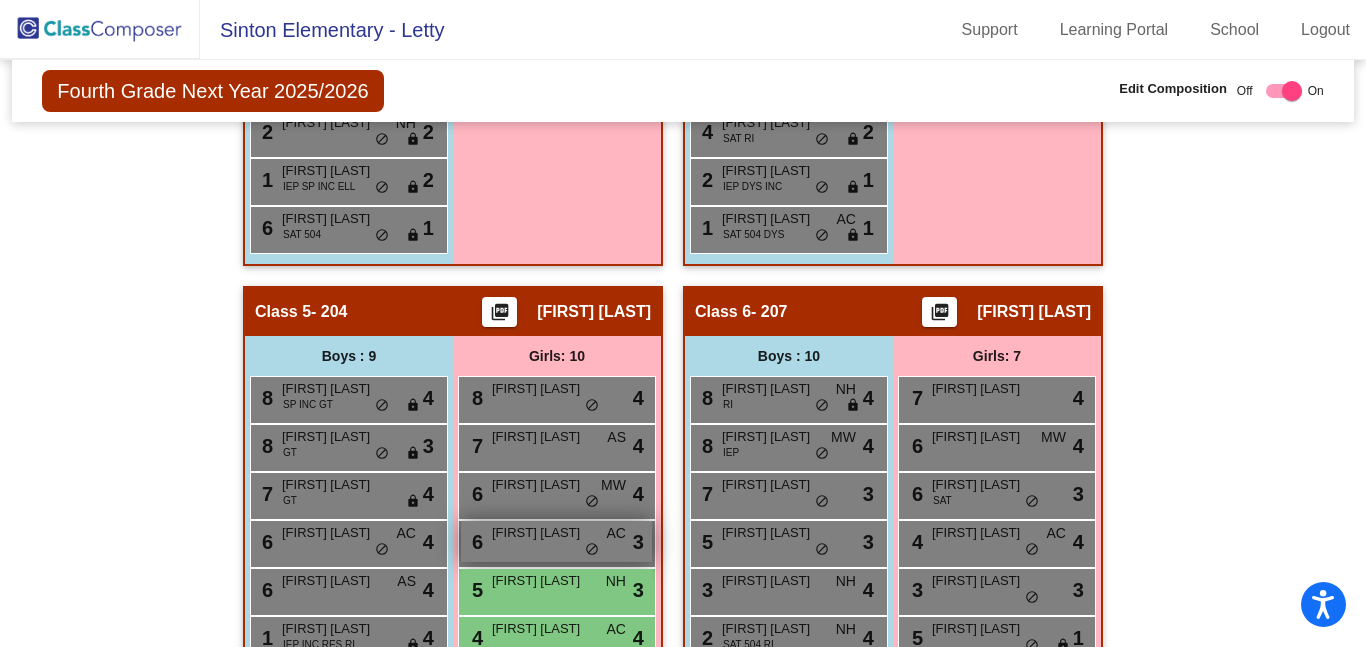 scroll, scrollTop: 1550, scrollLeft: 0, axis: vertical 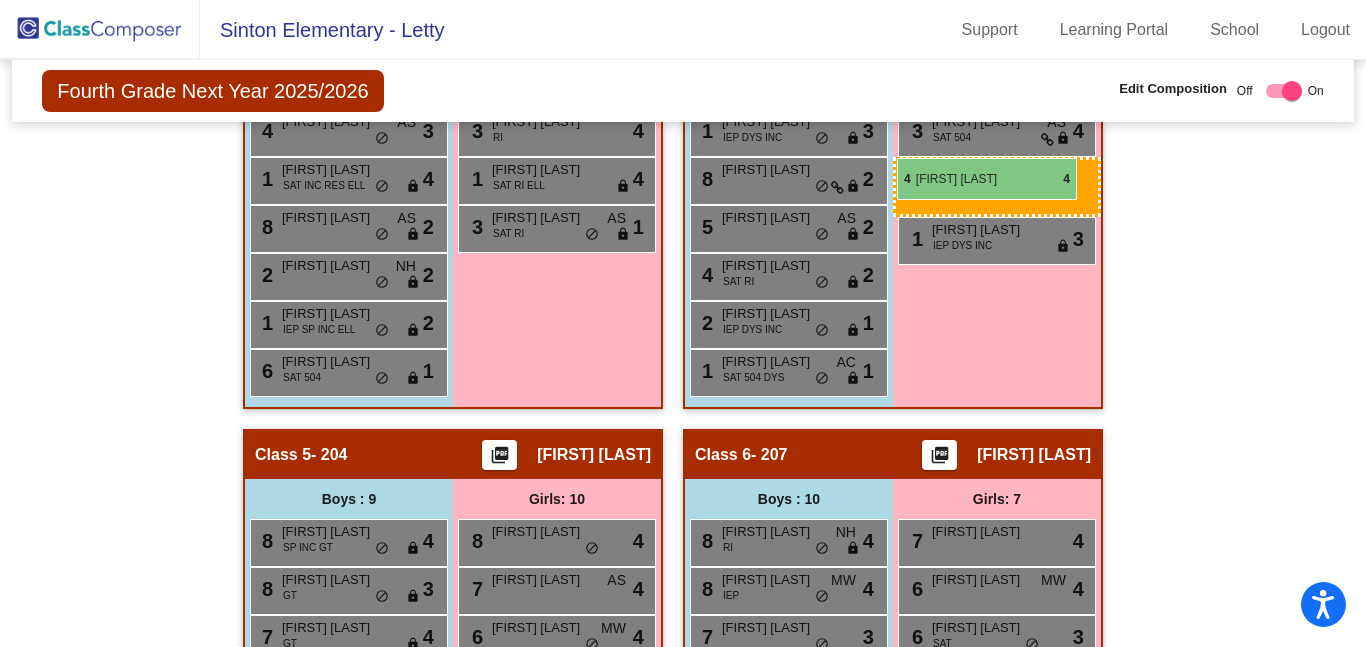 drag, startPoint x: 530, startPoint y: 628, endPoint x: 897, endPoint y: 158, distance: 596.31287 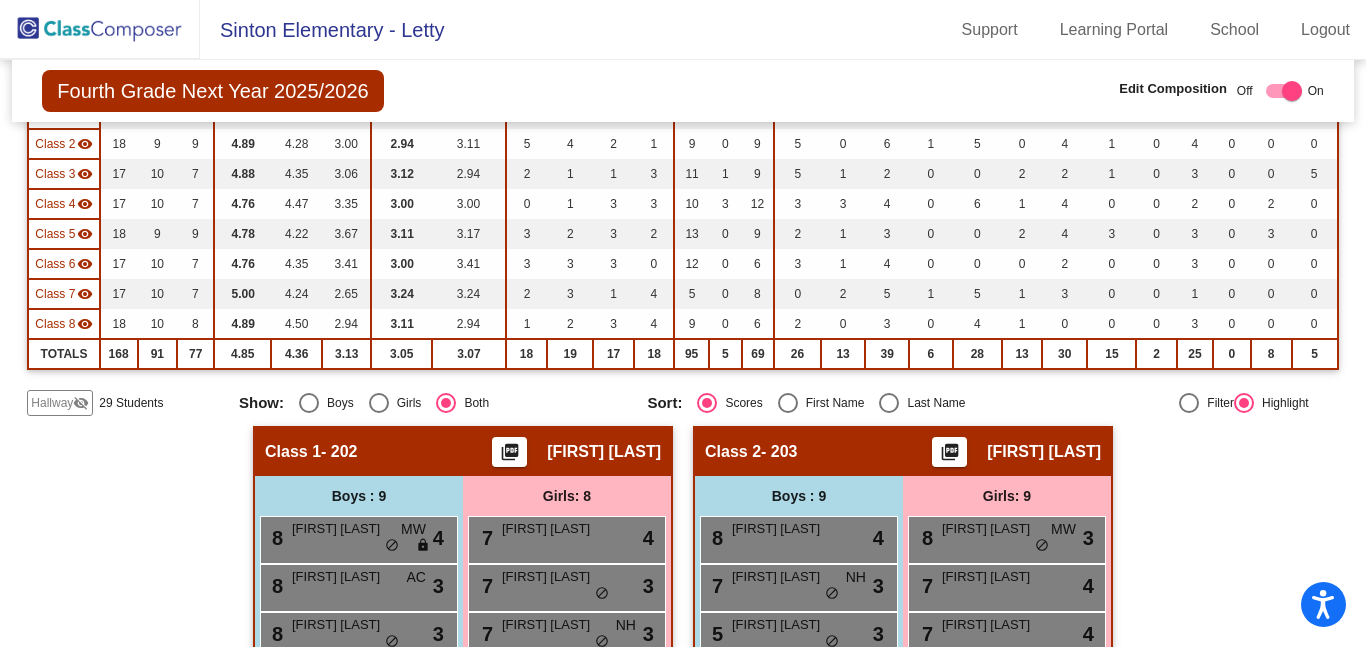 scroll, scrollTop: 252, scrollLeft: 0, axis: vertical 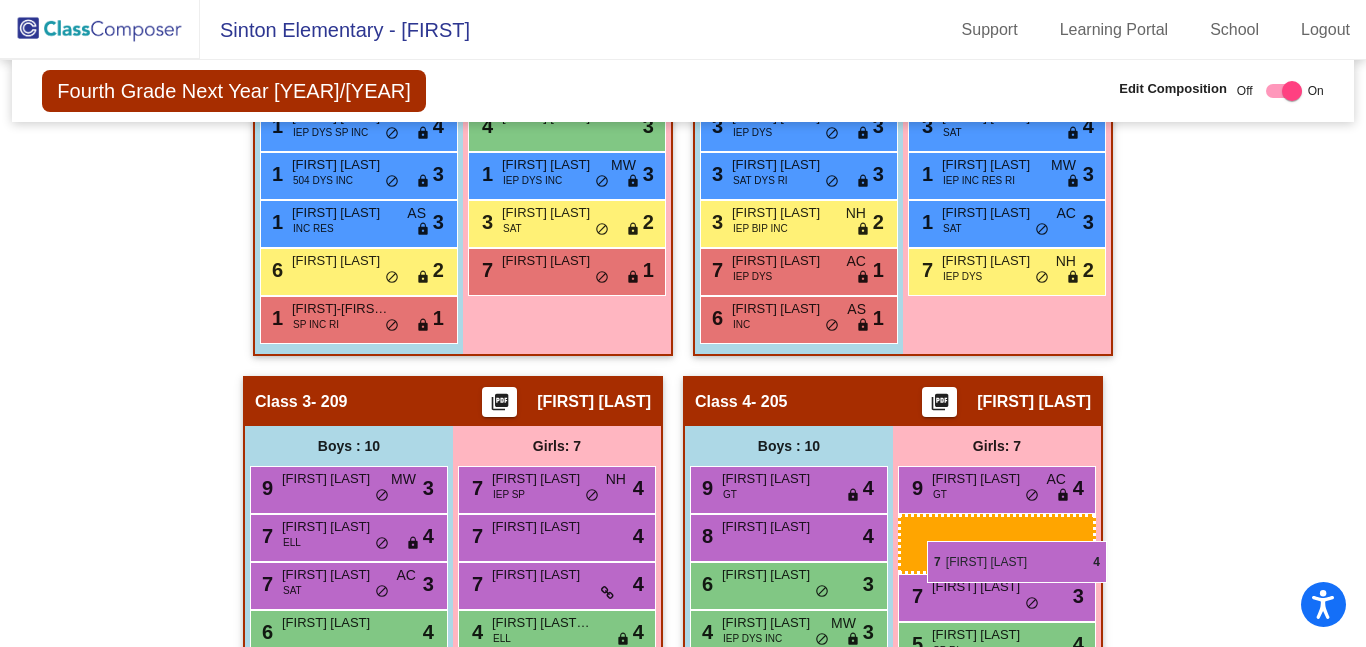 drag, startPoint x: 972, startPoint y: 279, endPoint x: 919, endPoint y: 535, distance: 261.42877 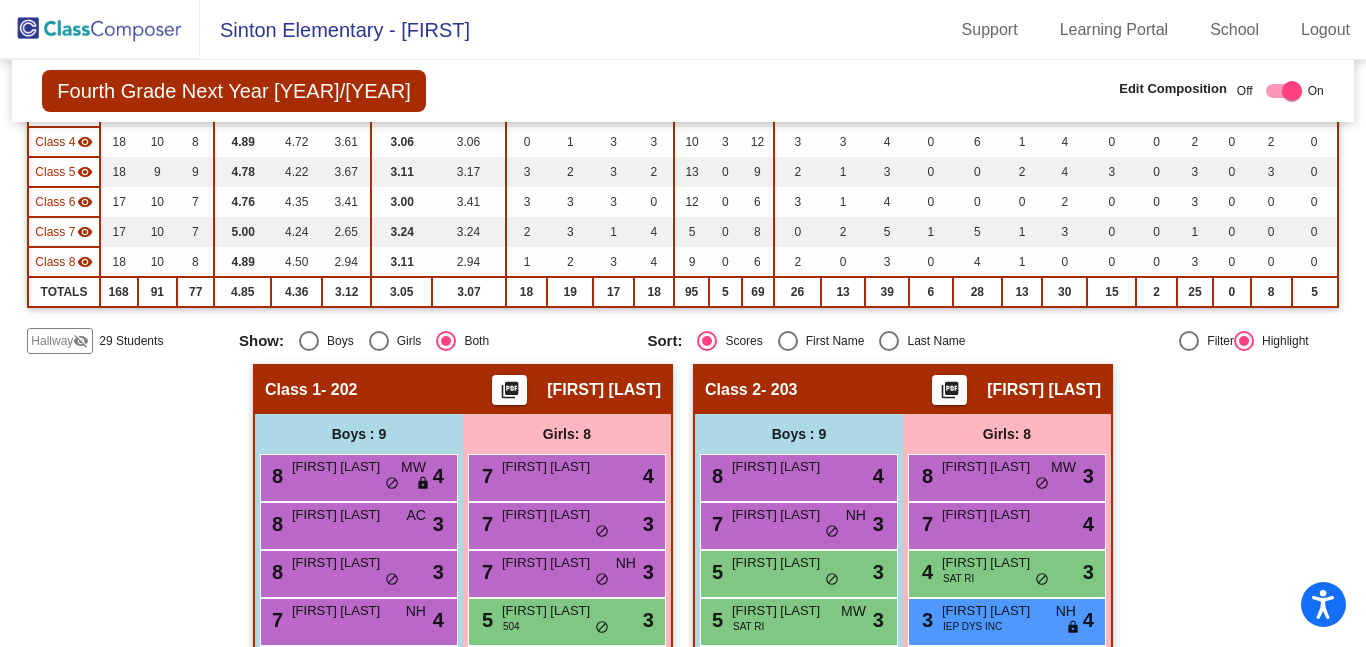 scroll, scrollTop: 0, scrollLeft: 0, axis: both 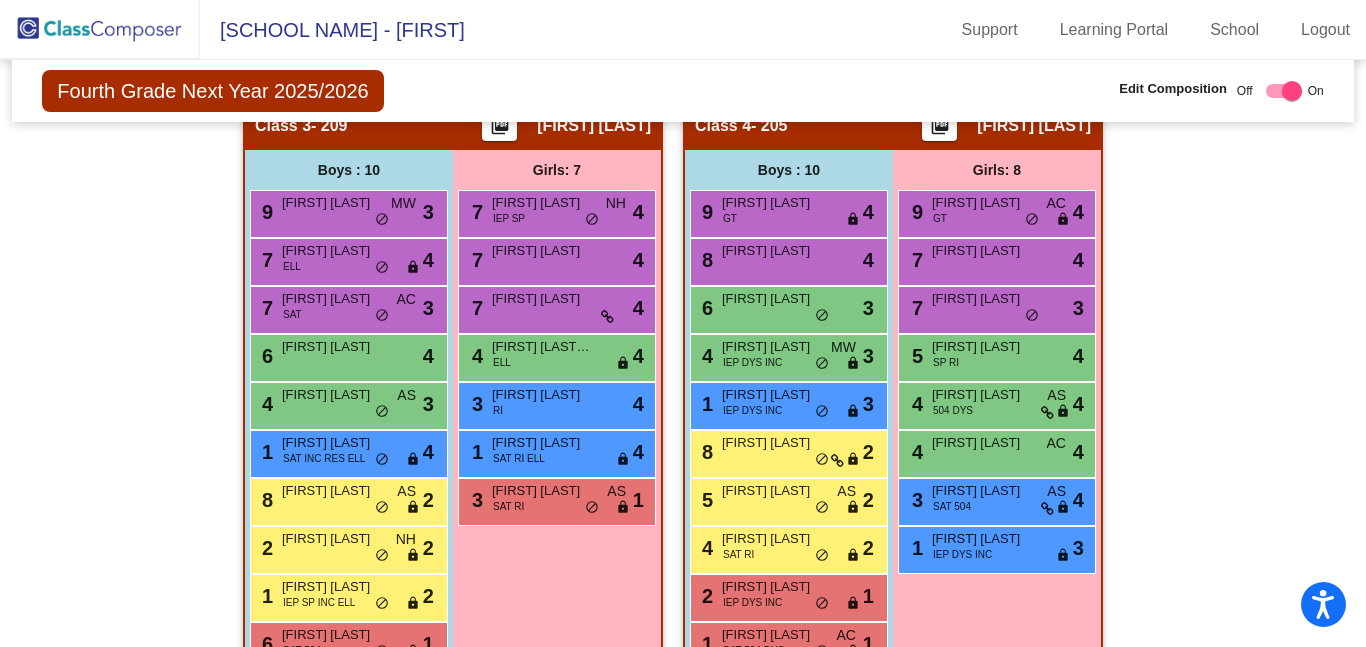 click on "Fourth Grade Next Year 2025/2026  Edit Composition Off   On  Incoming   Digital Data Wall    Display Scores for Years:   2023 - 2024   2024 - 2025  Grade/Archive Students in Table View   Download   New Small Group   Saved Small Group   Compose   Start Over   Submit Classes  Compose has been submitted  Check for Incomplete Scores  View Compose Rules   View Placement Violations  Notes   Download Class List   Import Students   Grade/Archive Students in Table View   New Small Group   Saved Small Group  Display Scores for Years:   2023 - 2024   2024 - 2025 Display Assessments: ST-R ST-M MAPM MAPR LEX IXL Students Academics Life Skills  Last Teacher  Placement  Identified  Total Boys Girls  Read.   Math   Writ.   Behav.   Work Sk.   NH   MW   AC   AS   SAT   504   IEP   BIP   DYS   SP   INC   RES   AE   RI   MI   GT   ELL  Hallway  visibility_off  29 14 15                 0   0   0   0   14   1   1   5   3   10   4   5   4   6   9   2   5   0   3   0  Class 1  visibility  17 9 8  4.82   4.47   2.94   2.88  17" 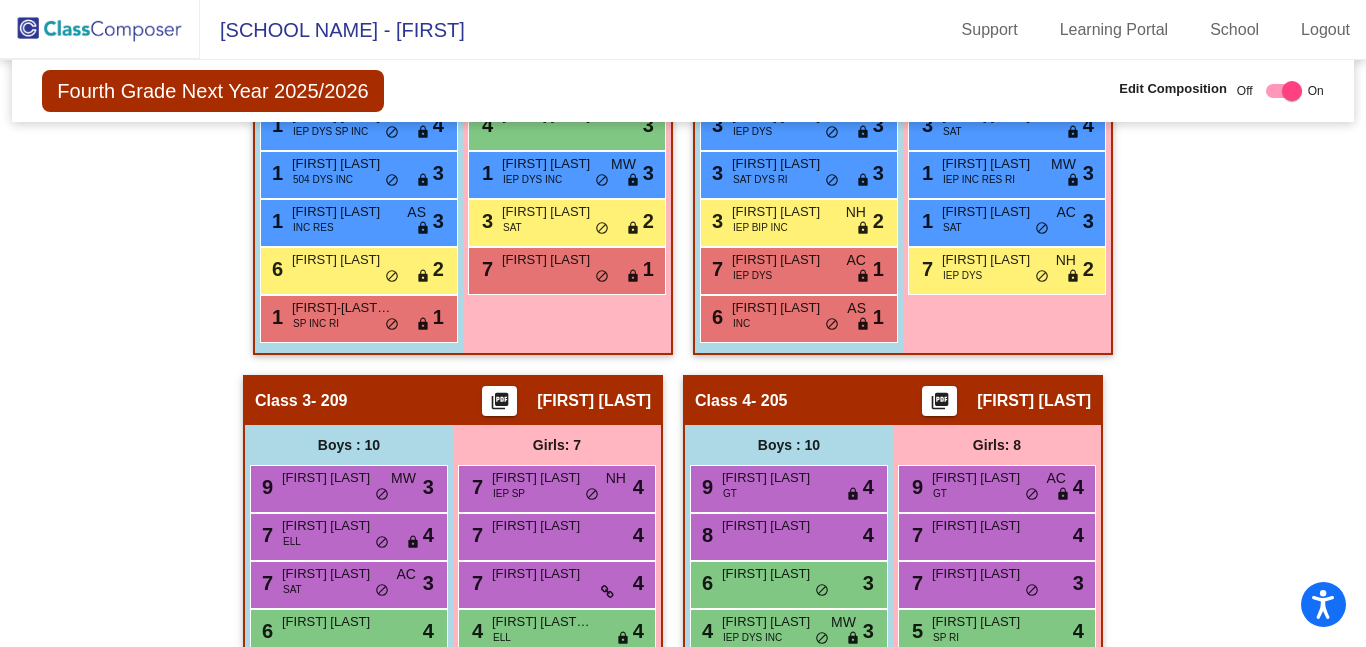 scroll, scrollTop: 600, scrollLeft: 0, axis: vertical 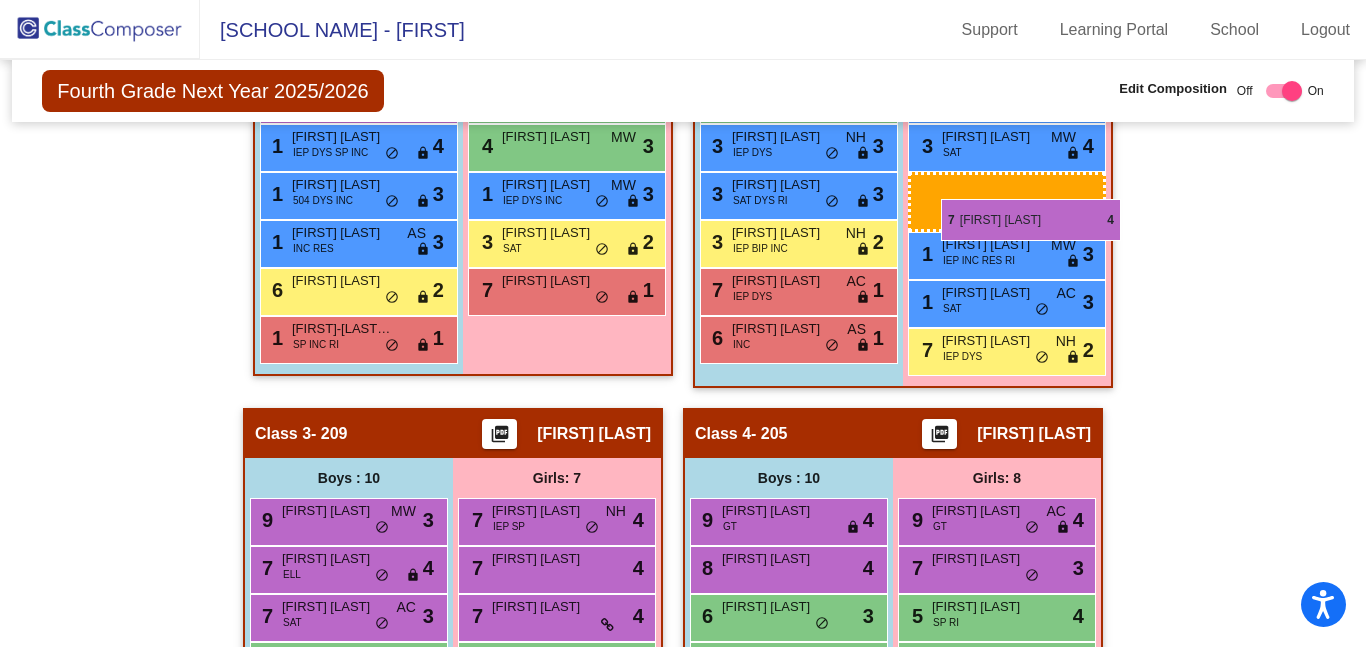 drag, startPoint x: 992, startPoint y: 563, endPoint x: 934, endPoint y: 193, distance: 374.51837 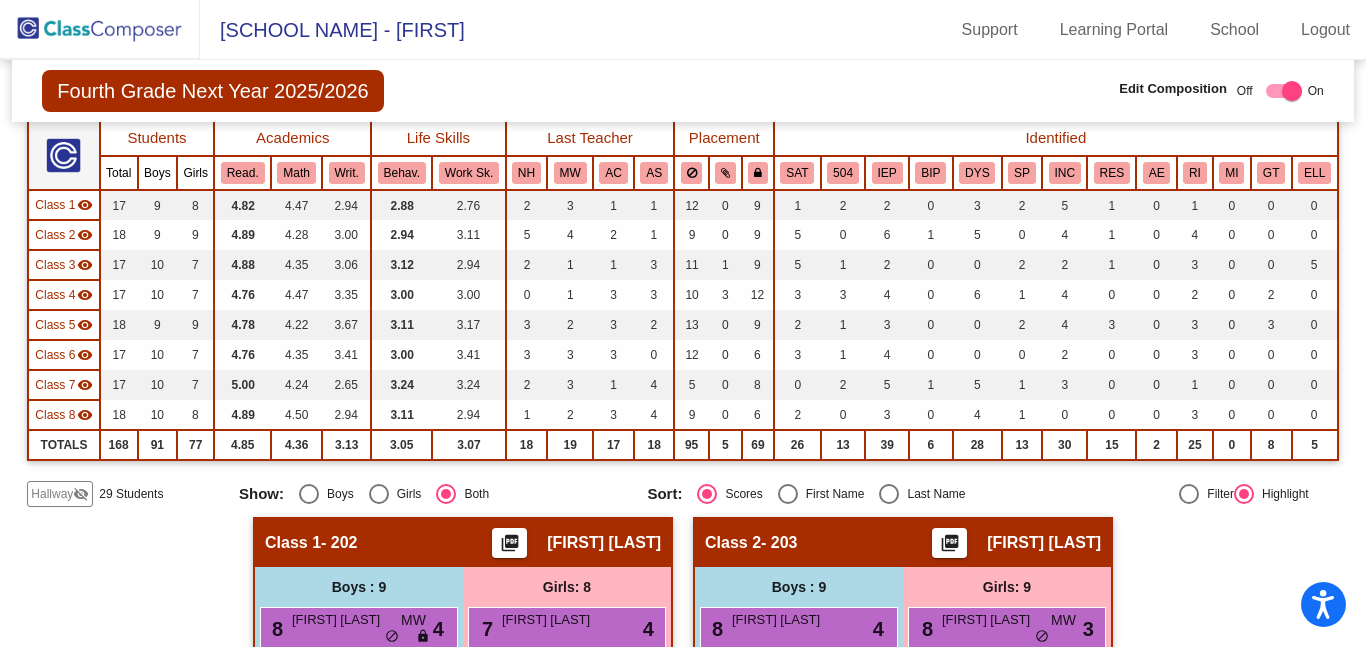 scroll, scrollTop: 163, scrollLeft: 0, axis: vertical 